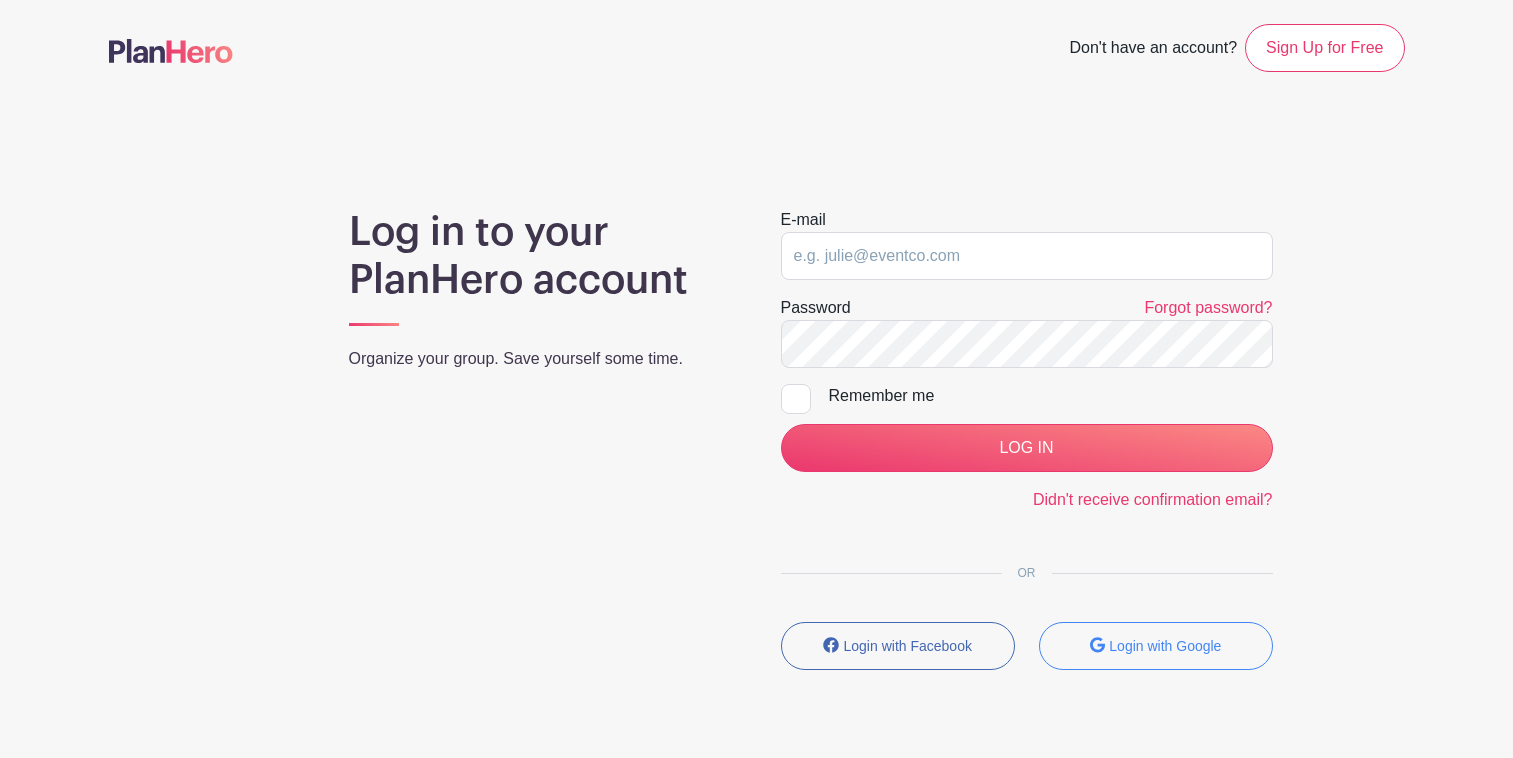 scroll, scrollTop: 0, scrollLeft: 0, axis: both 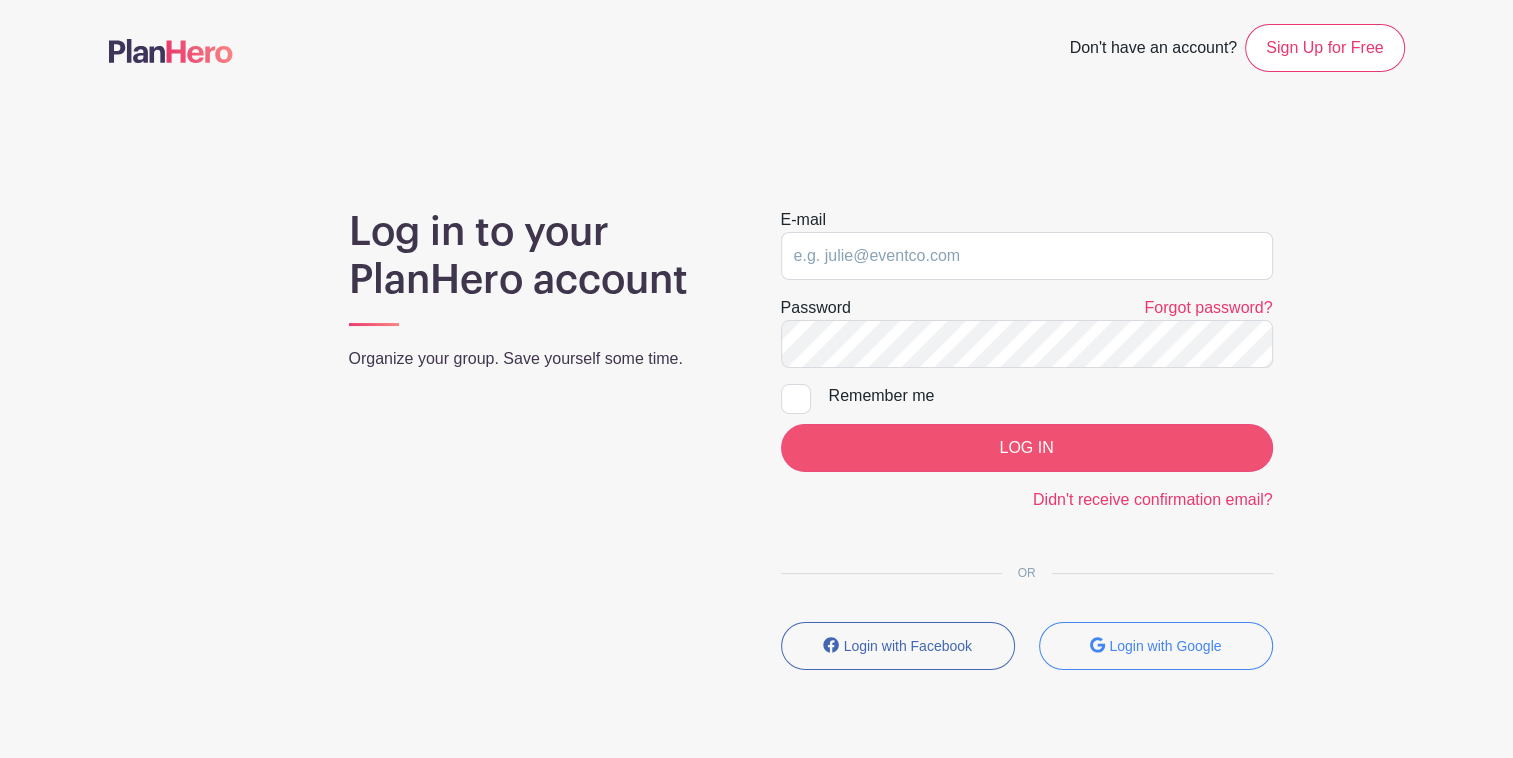 type on "[EMAIL_ADDRESS][DOMAIN_NAME]" 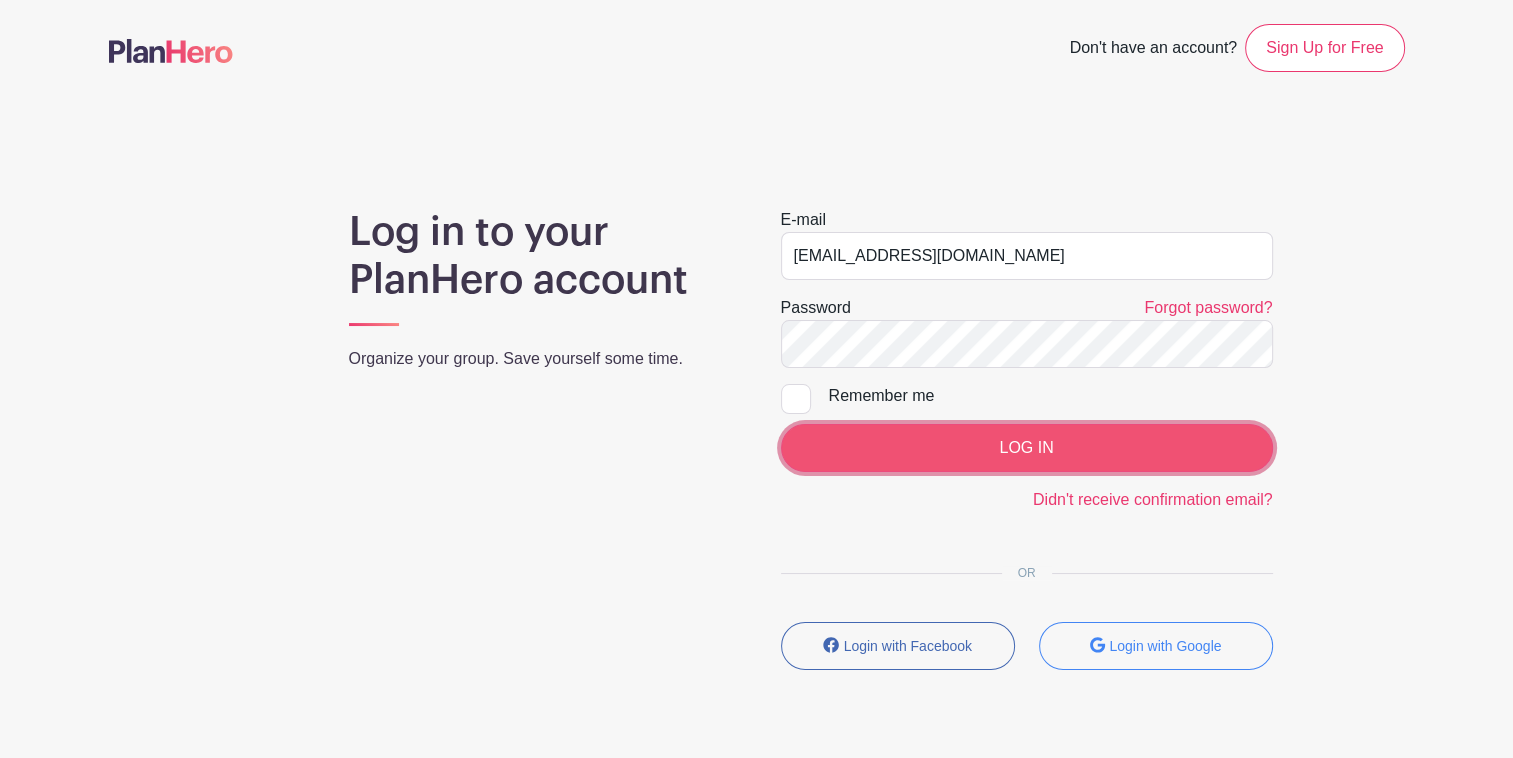 click on "LOG IN" at bounding box center [1027, 448] 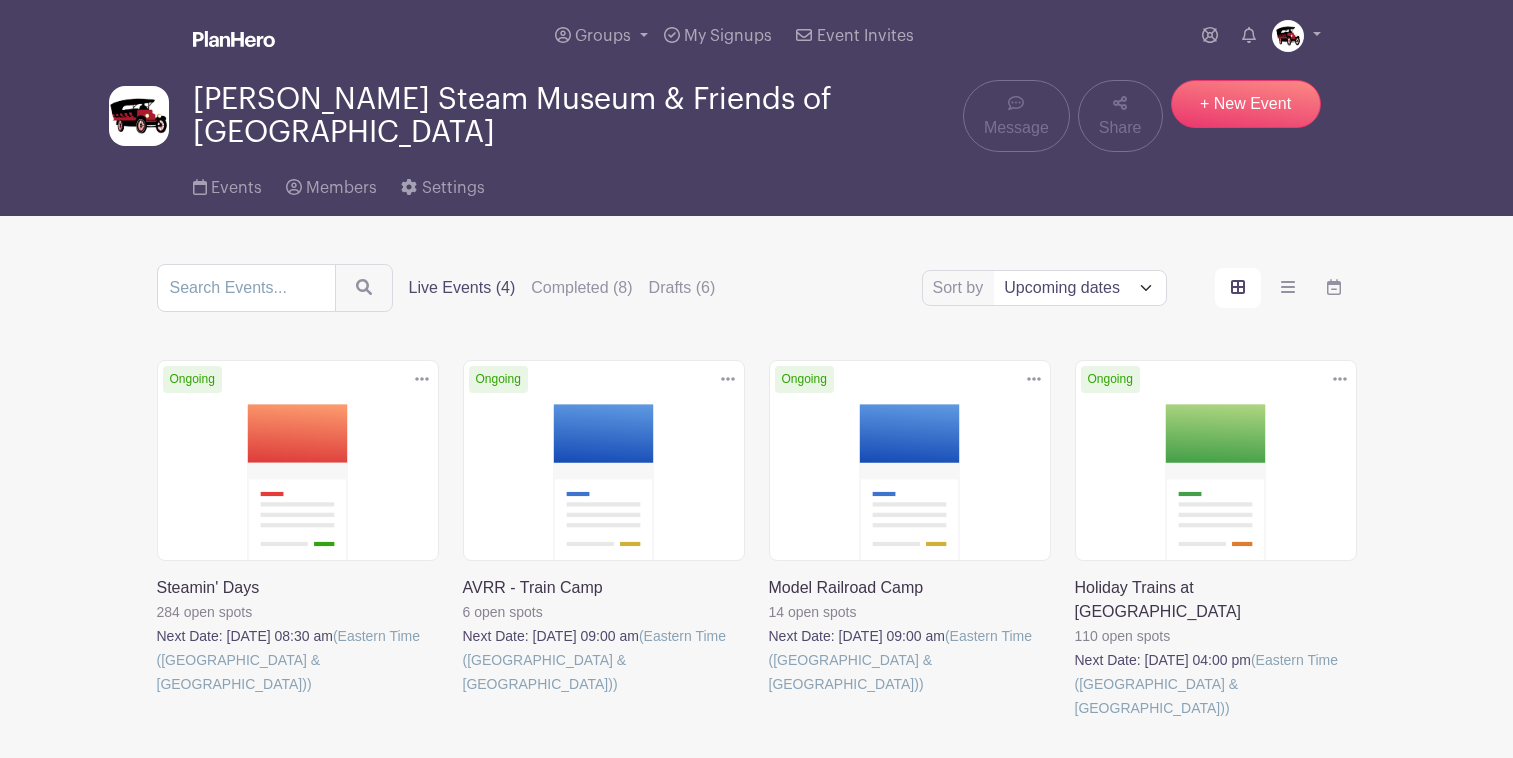 scroll, scrollTop: 0, scrollLeft: 0, axis: both 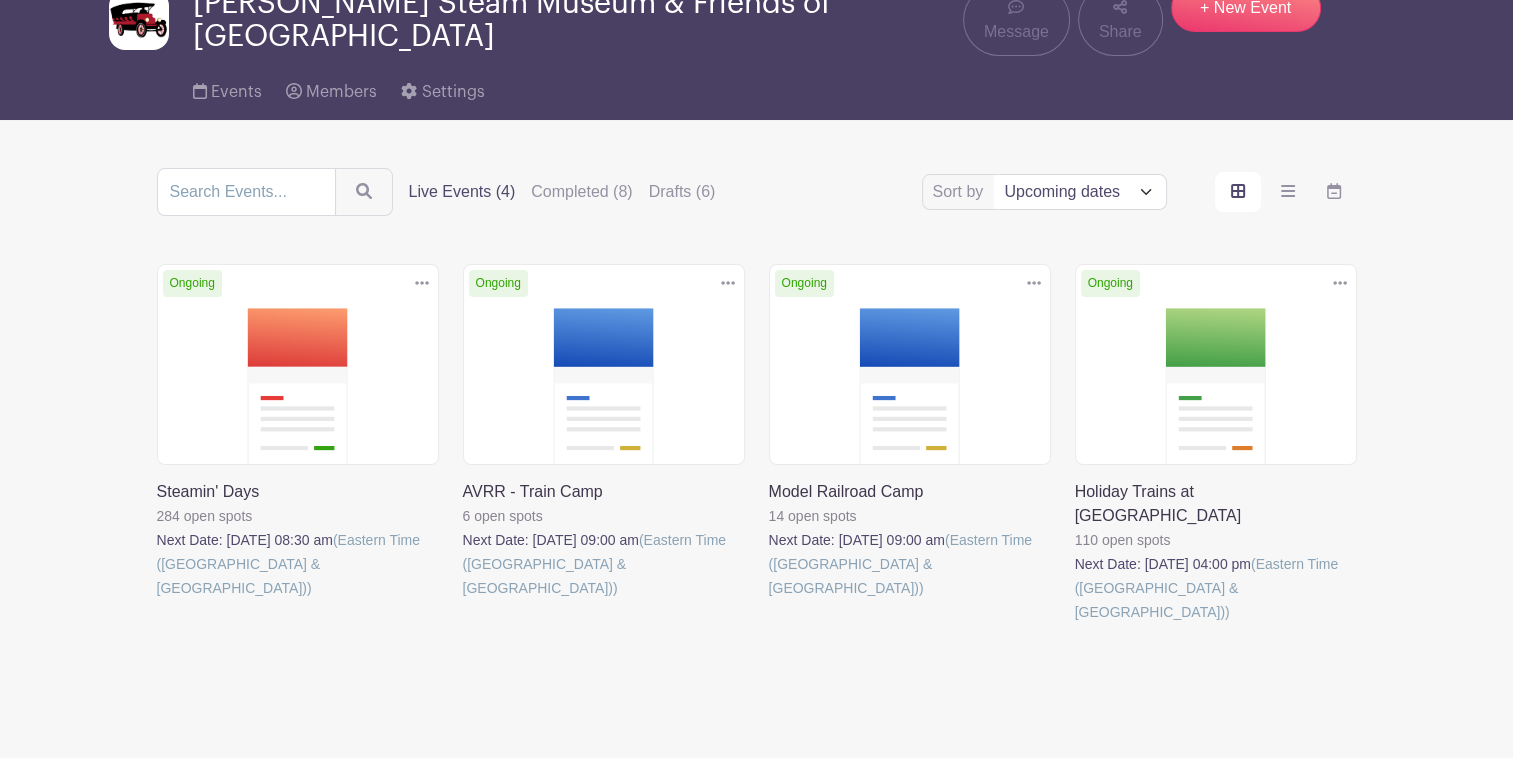 click at bounding box center [157, 600] 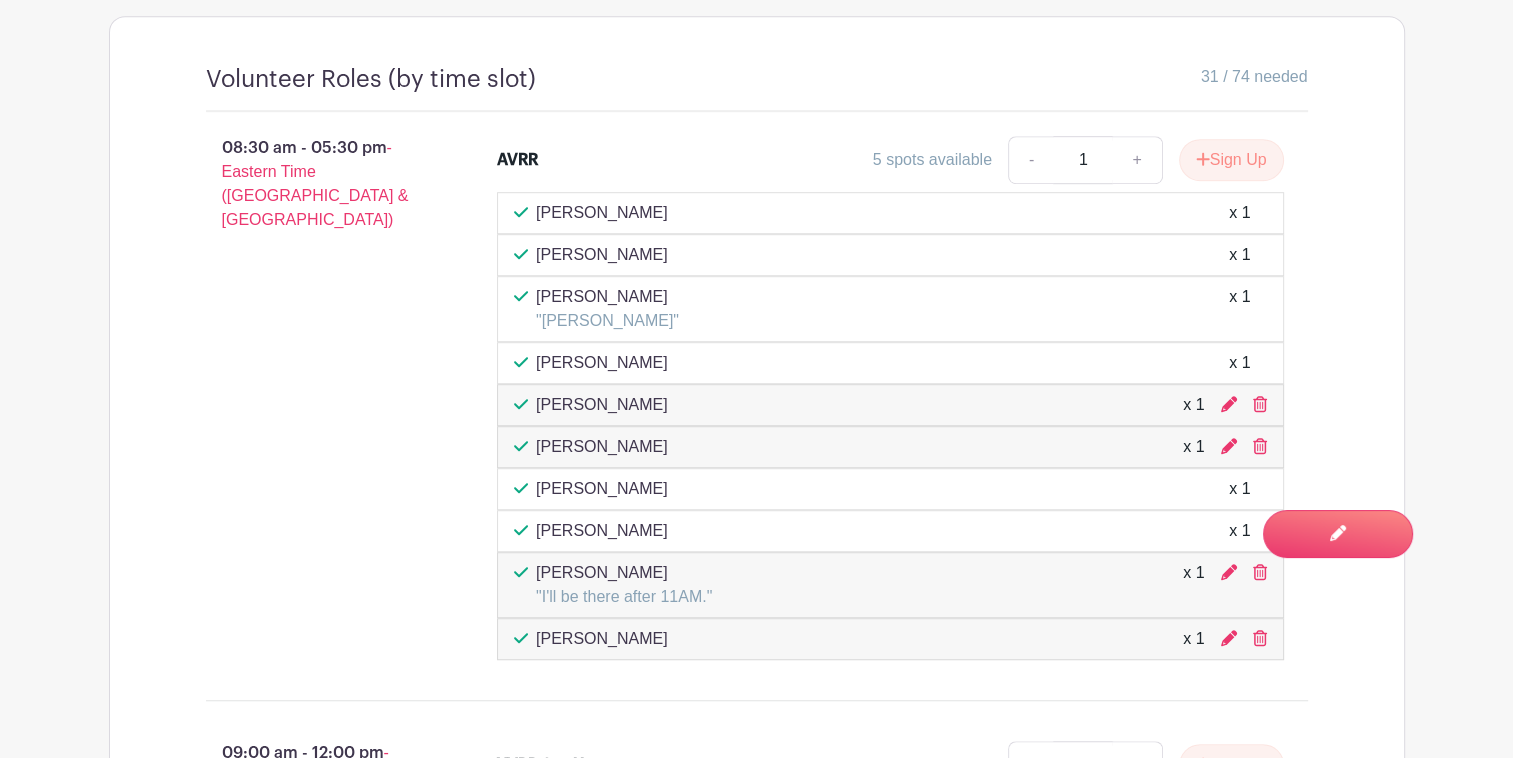 scroll, scrollTop: 1256, scrollLeft: 0, axis: vertical 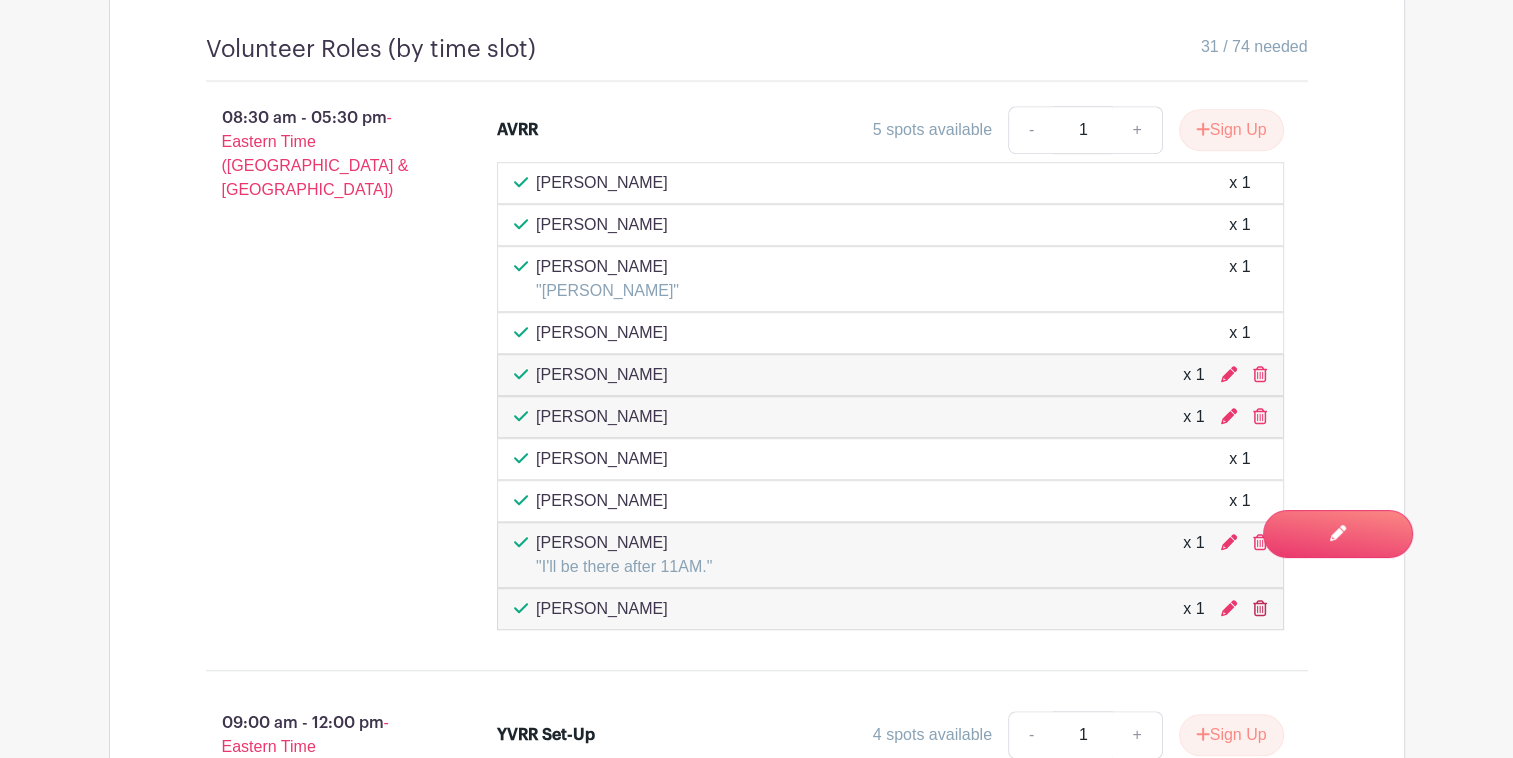 click 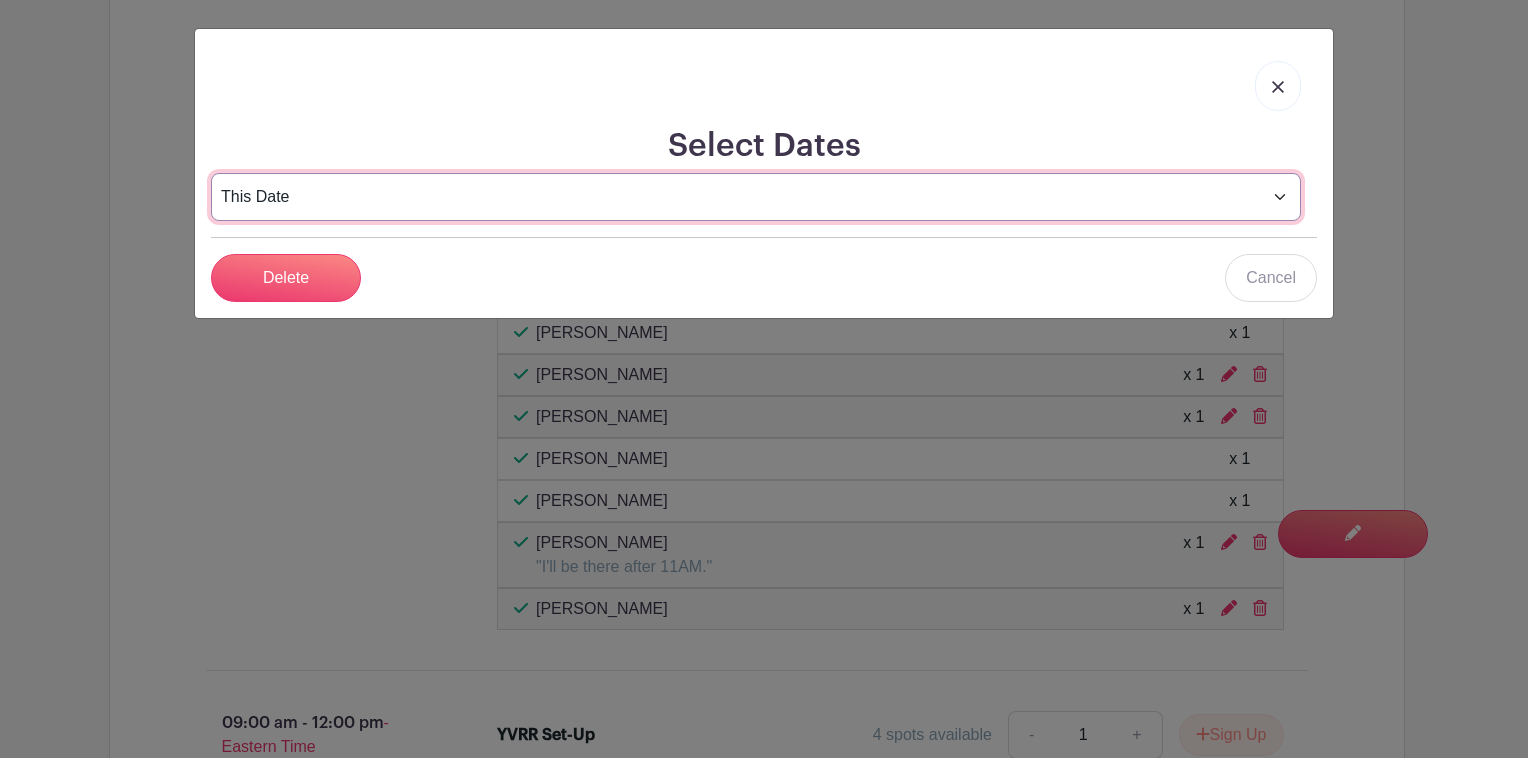 click on "This Date
Select Dates" at bounding box center [756, 197] 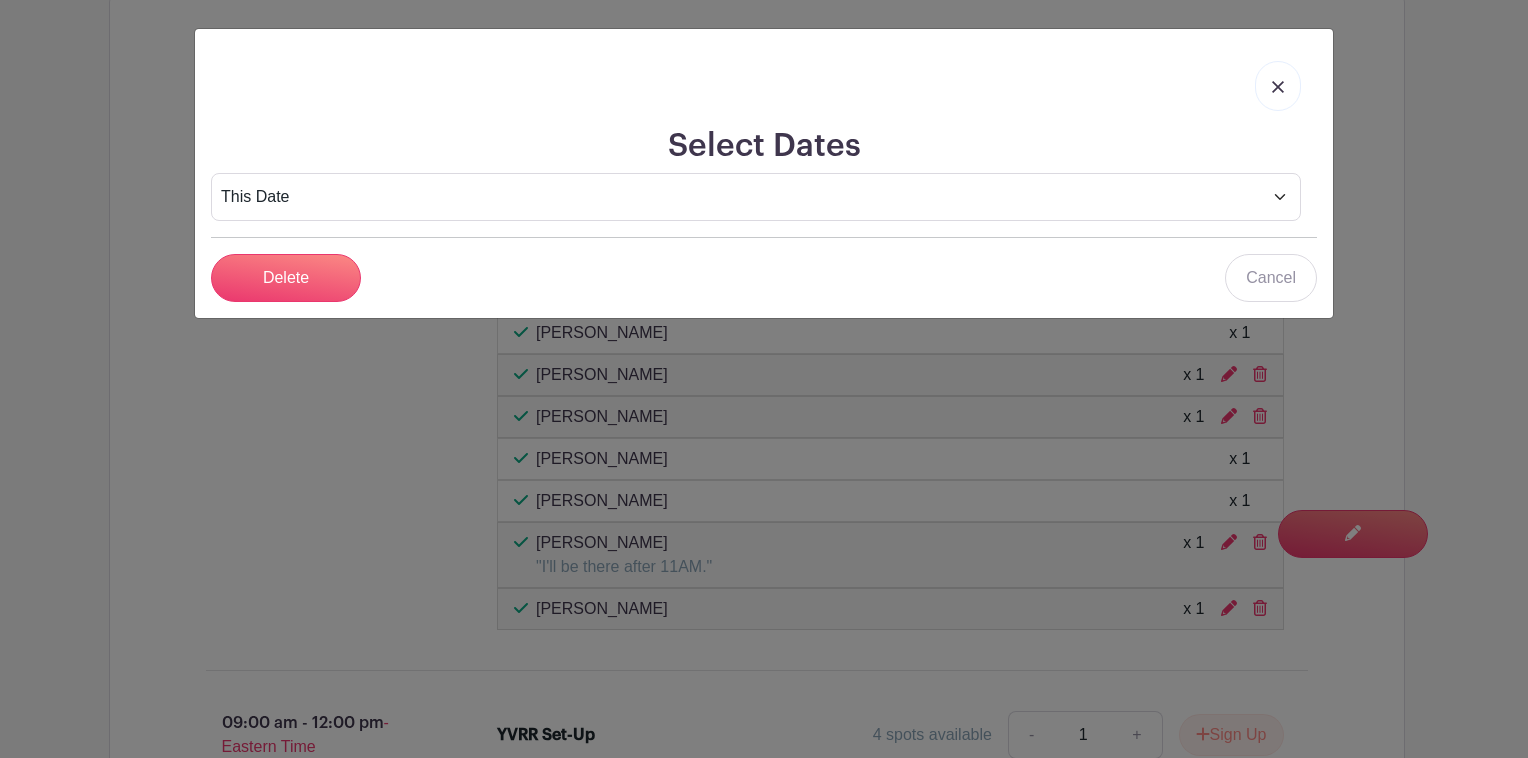 click at bounding box center [1278, 87] 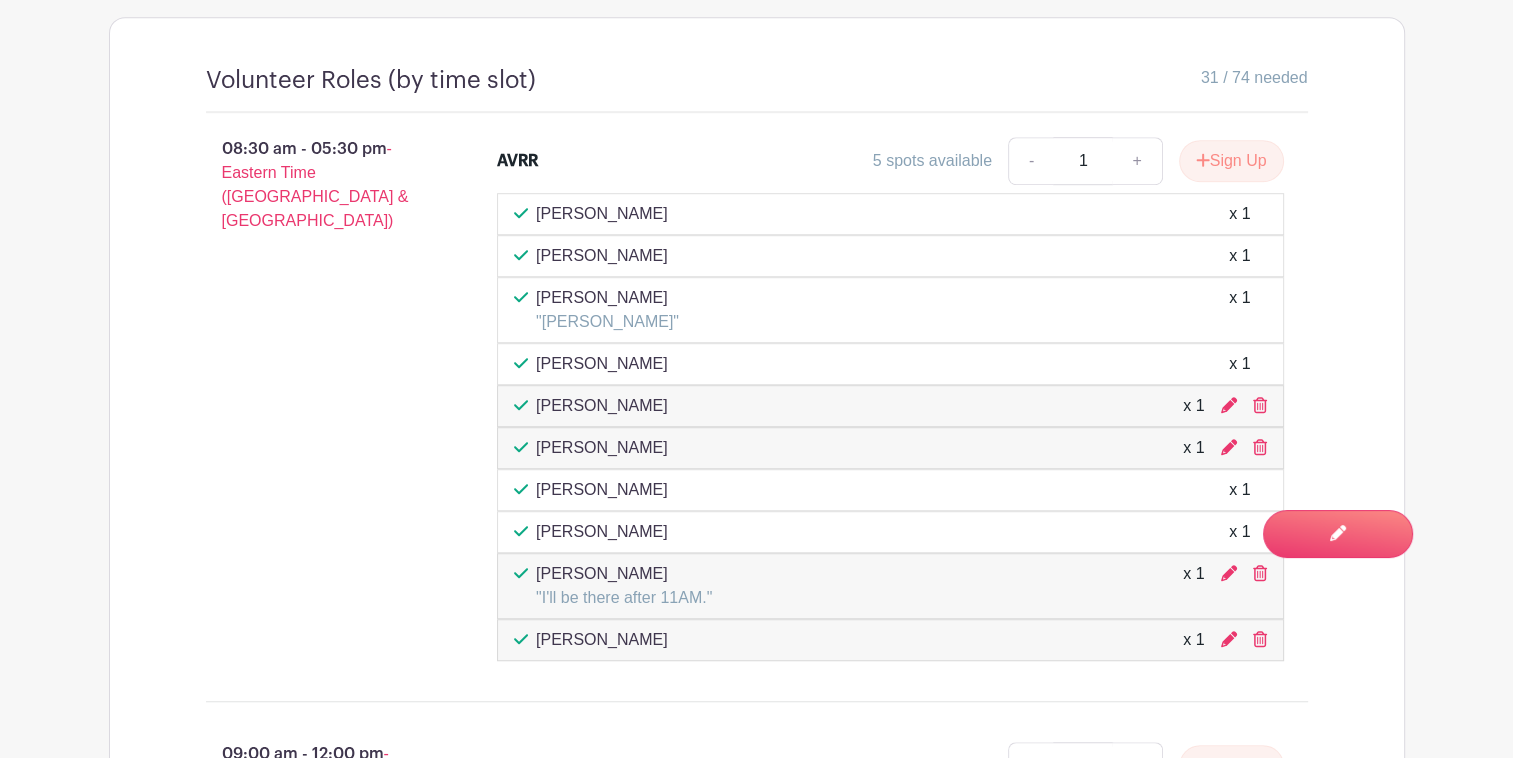 scroll, scrollTop: 1256, scrollLeft: 0, axis: vertical 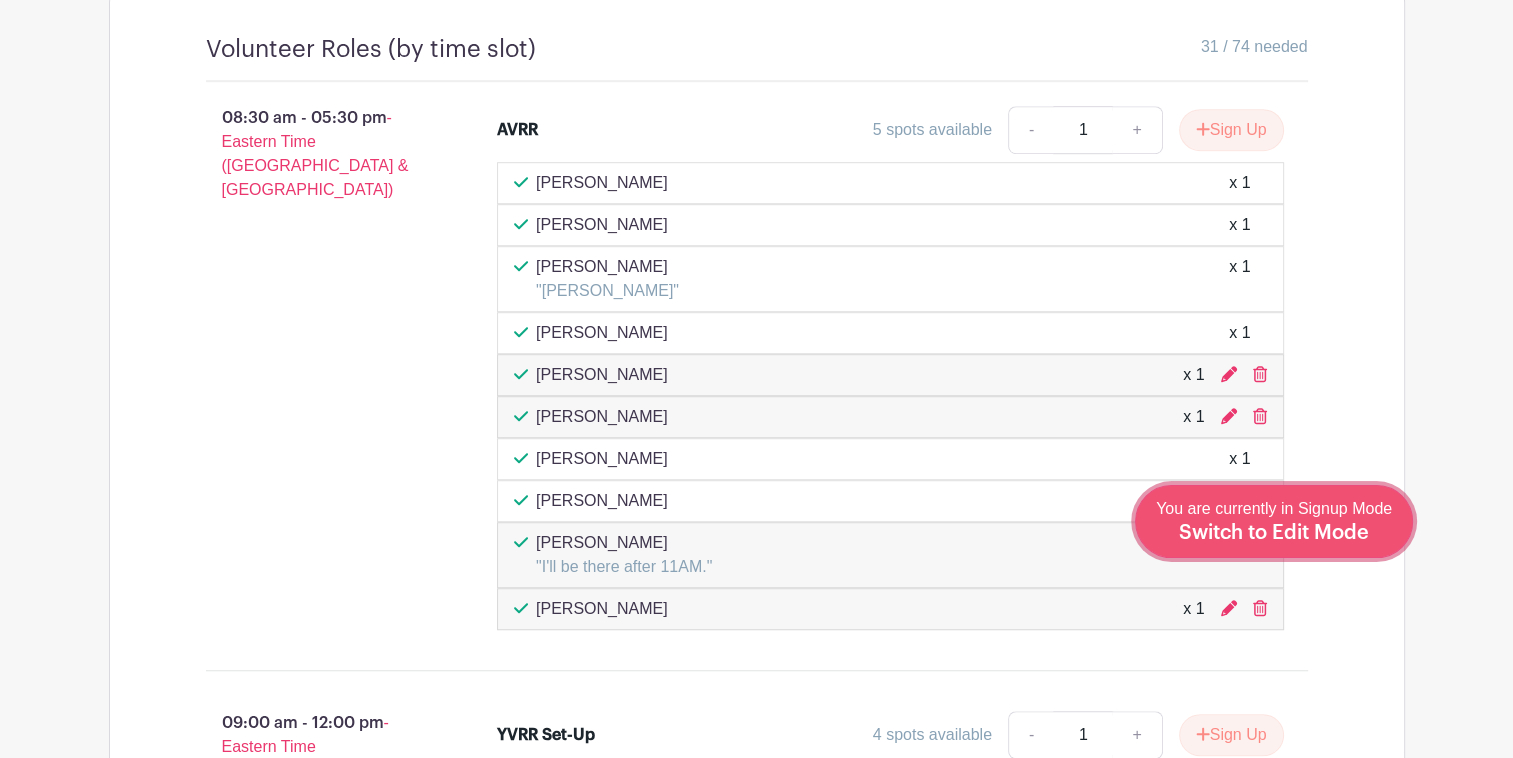 click on "You are currently in Signup Mode
Switch to Edit Mode" at bounding box center (1274, 521) 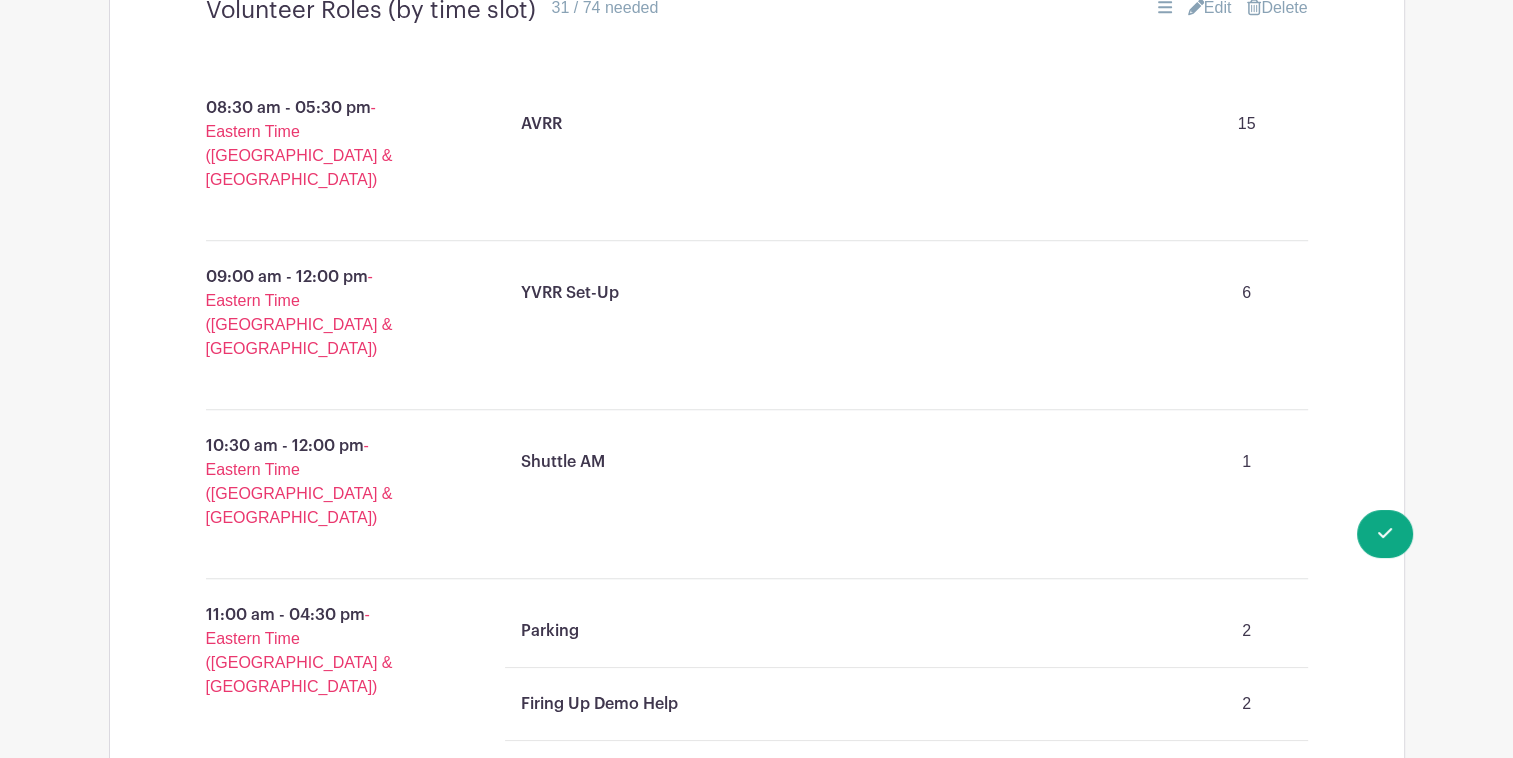 scroll, scrollTop: 1000, scrollLeft: 0, axis: vertical 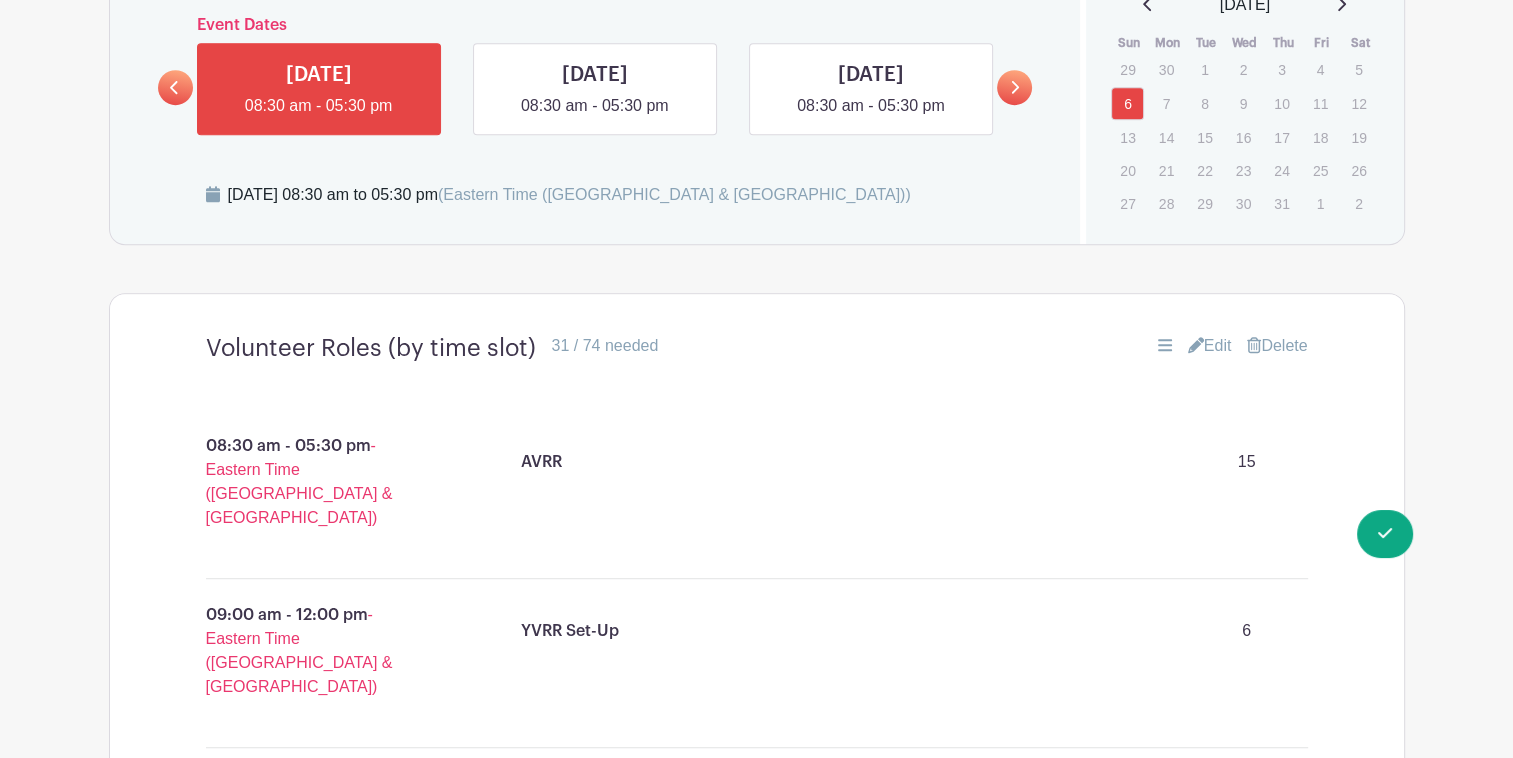 click on "Edit" at bounding box center [1210, 346] 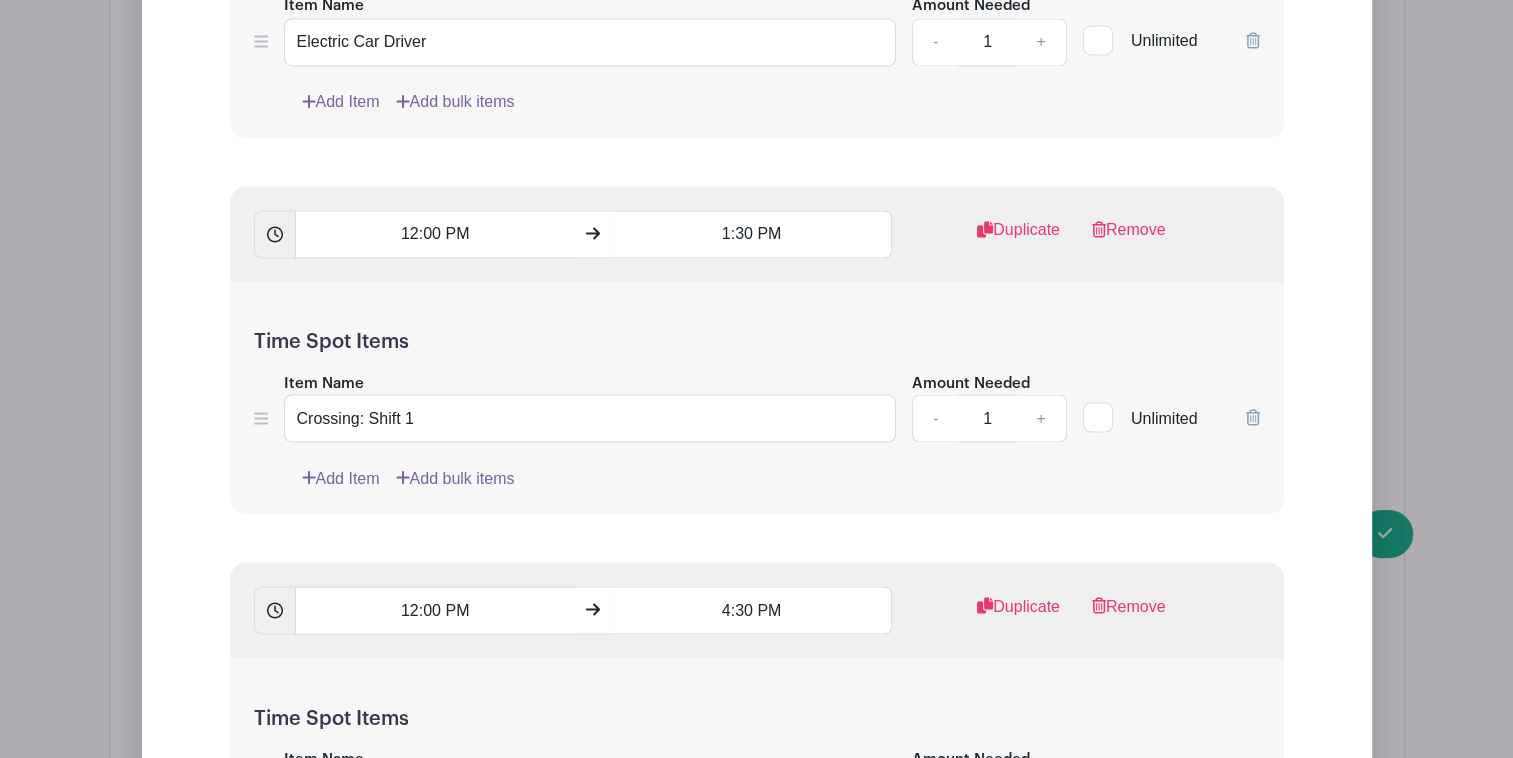 scroll, scrollTop: 3500, scrollLeft: 0, axis: vertical 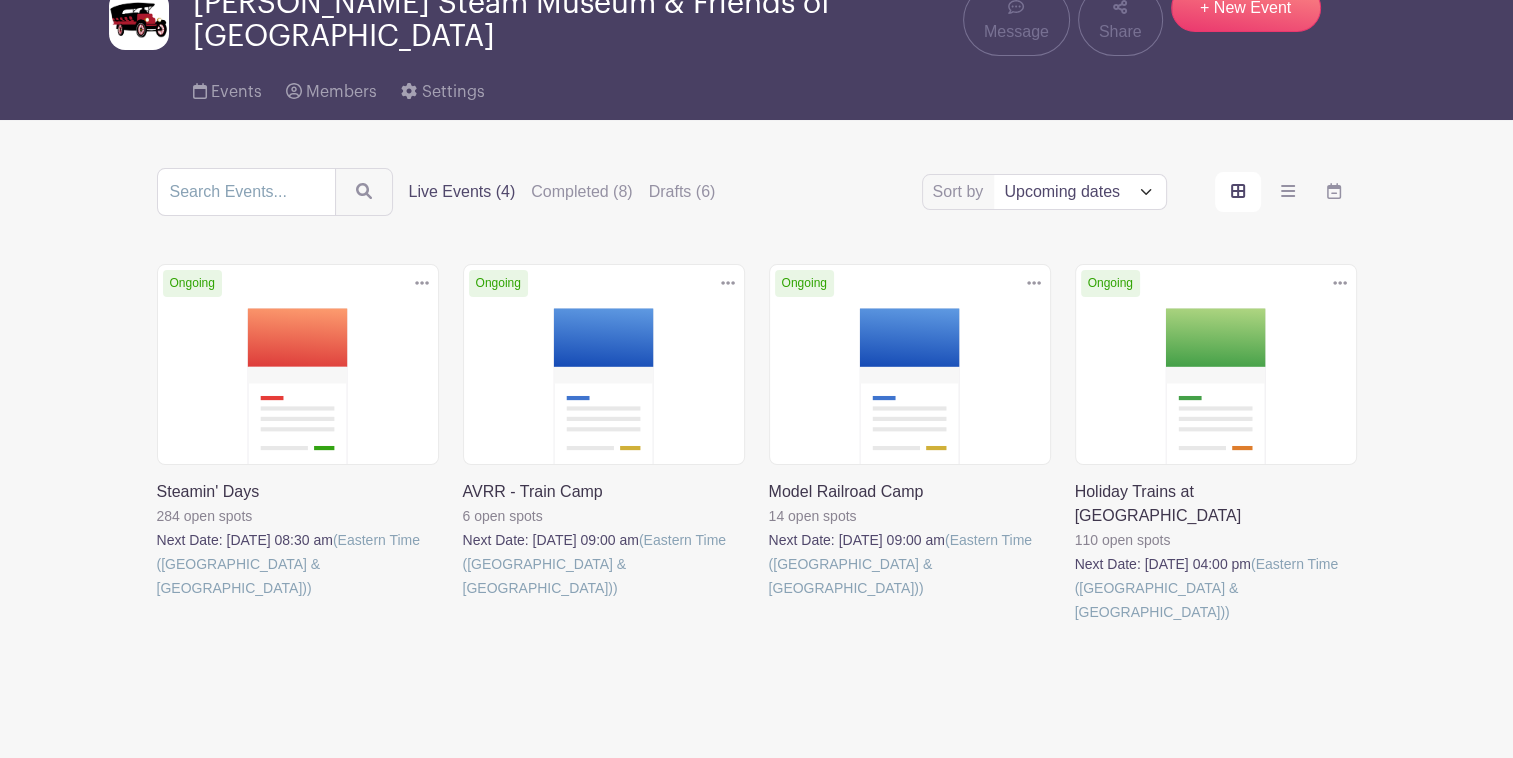 click at bounding box center [157, 600] 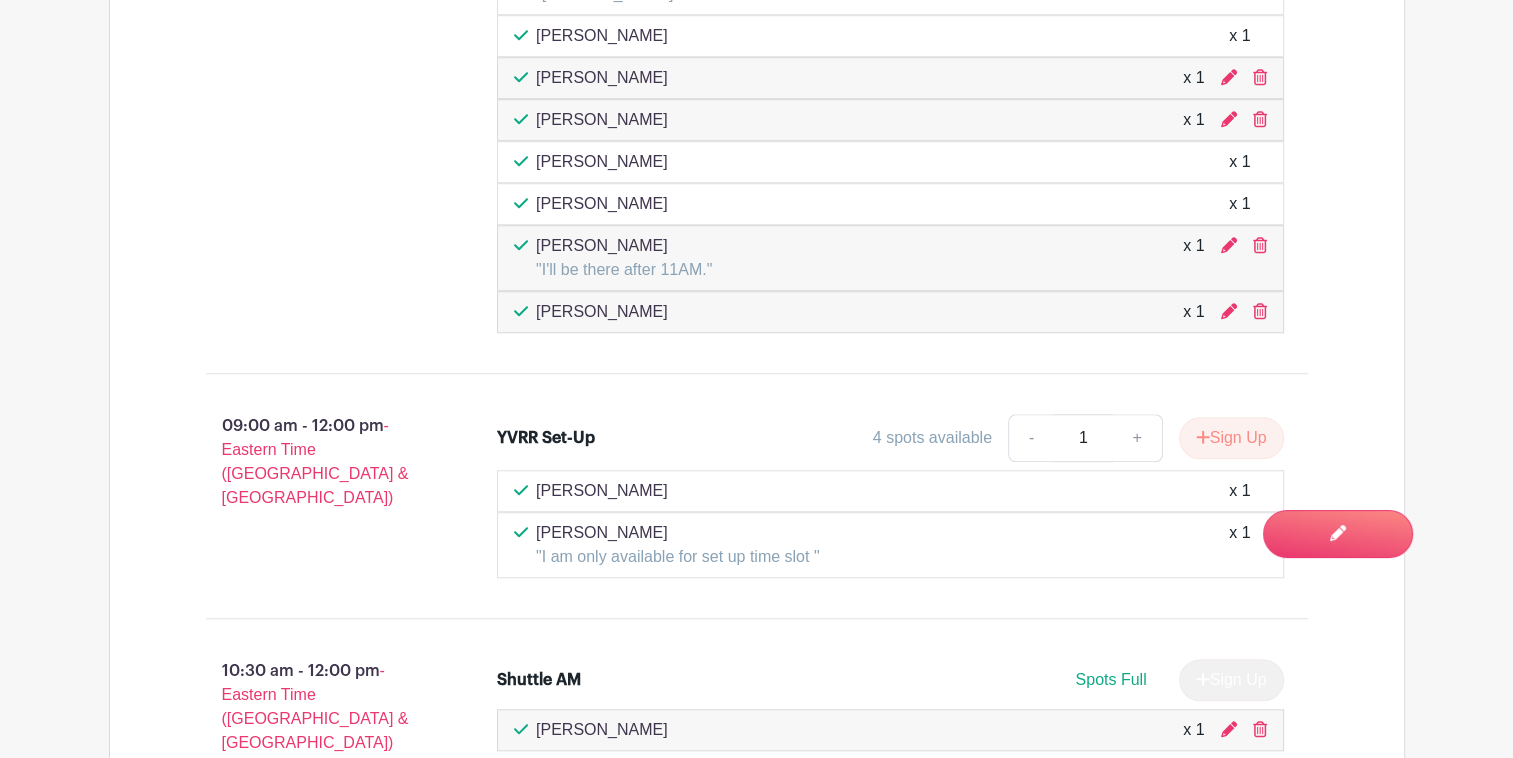 scroll, scrollTop: 1400, scrollLeft: 0, axis: vertical 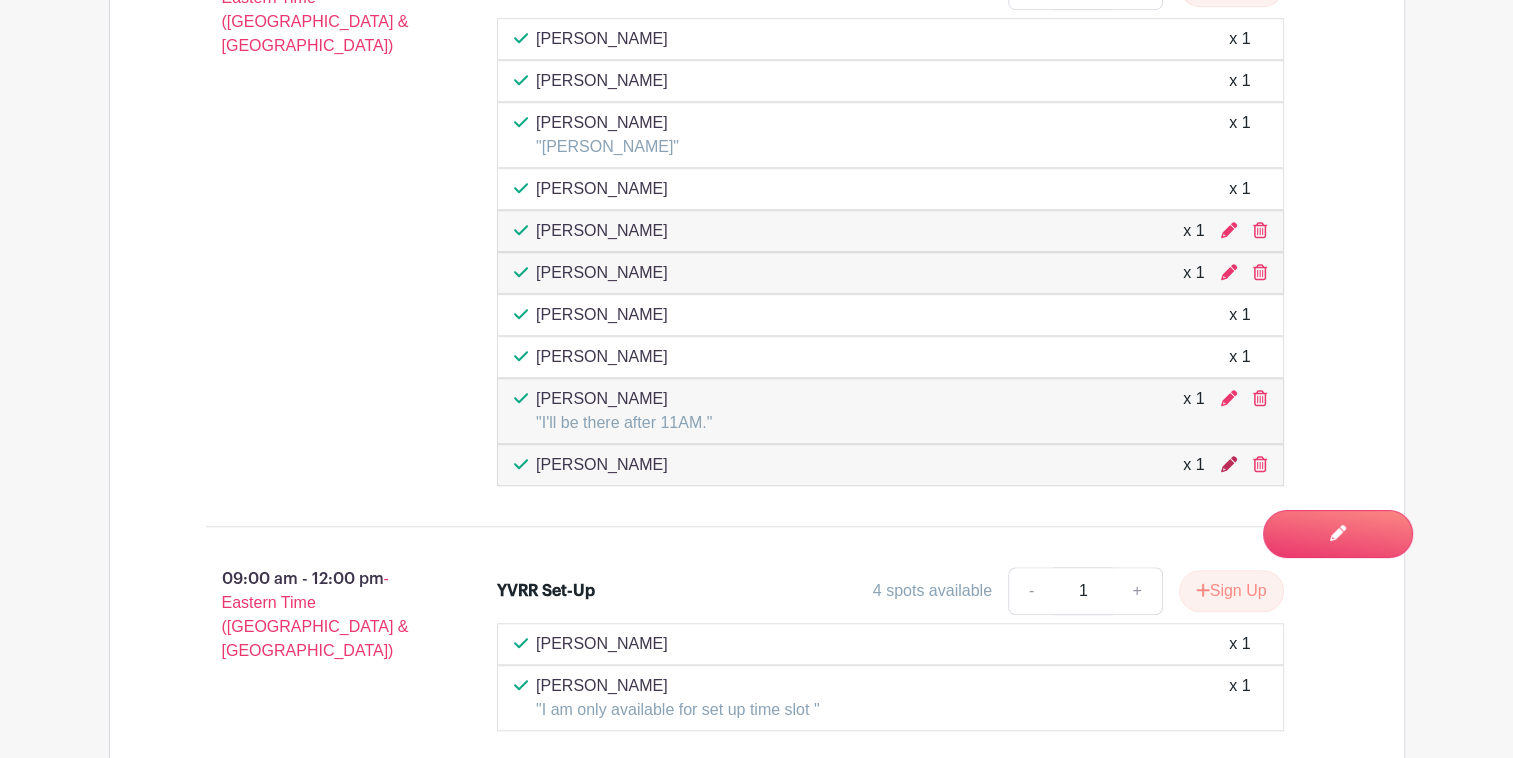 click 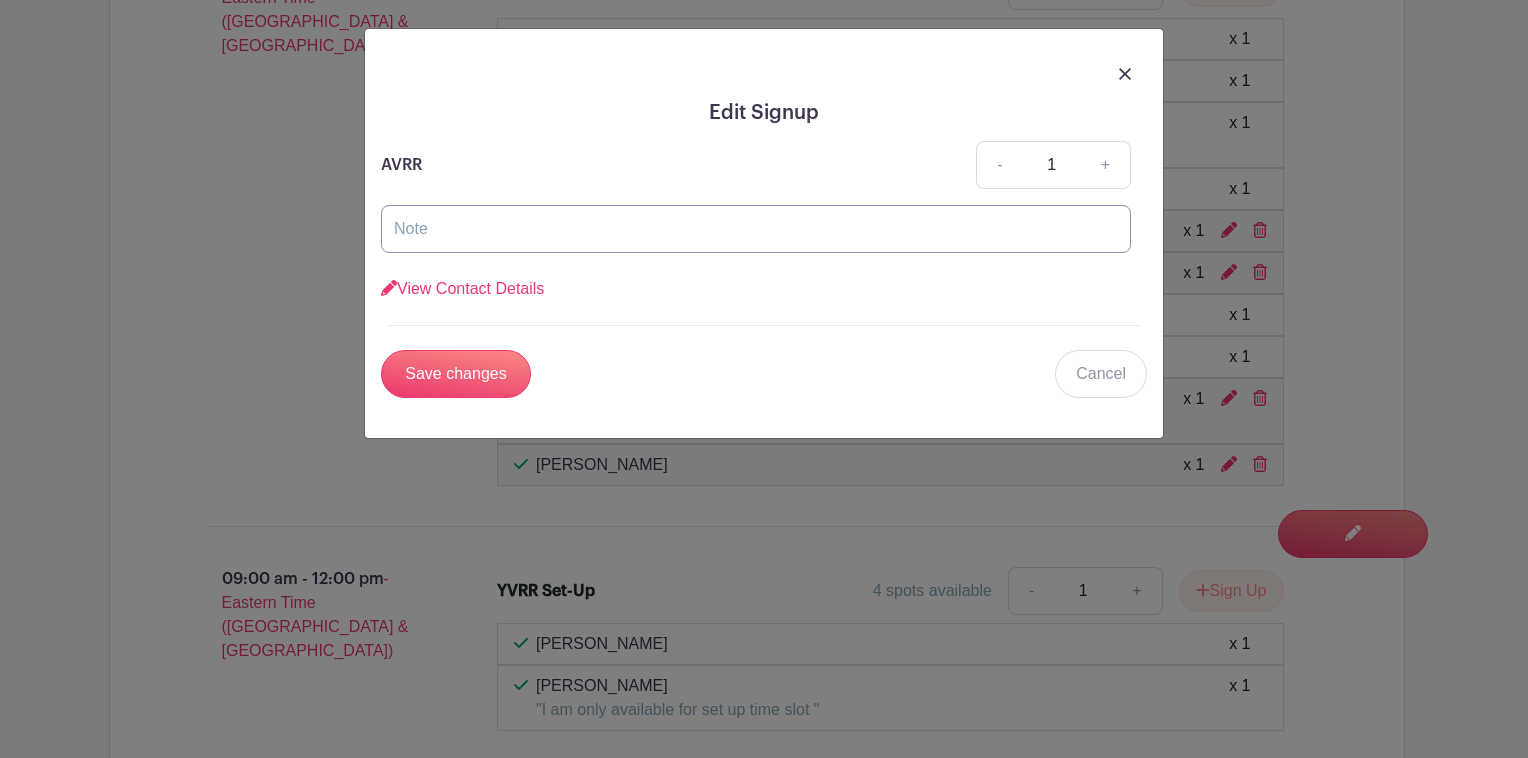 click at bounding box center [756, 229] 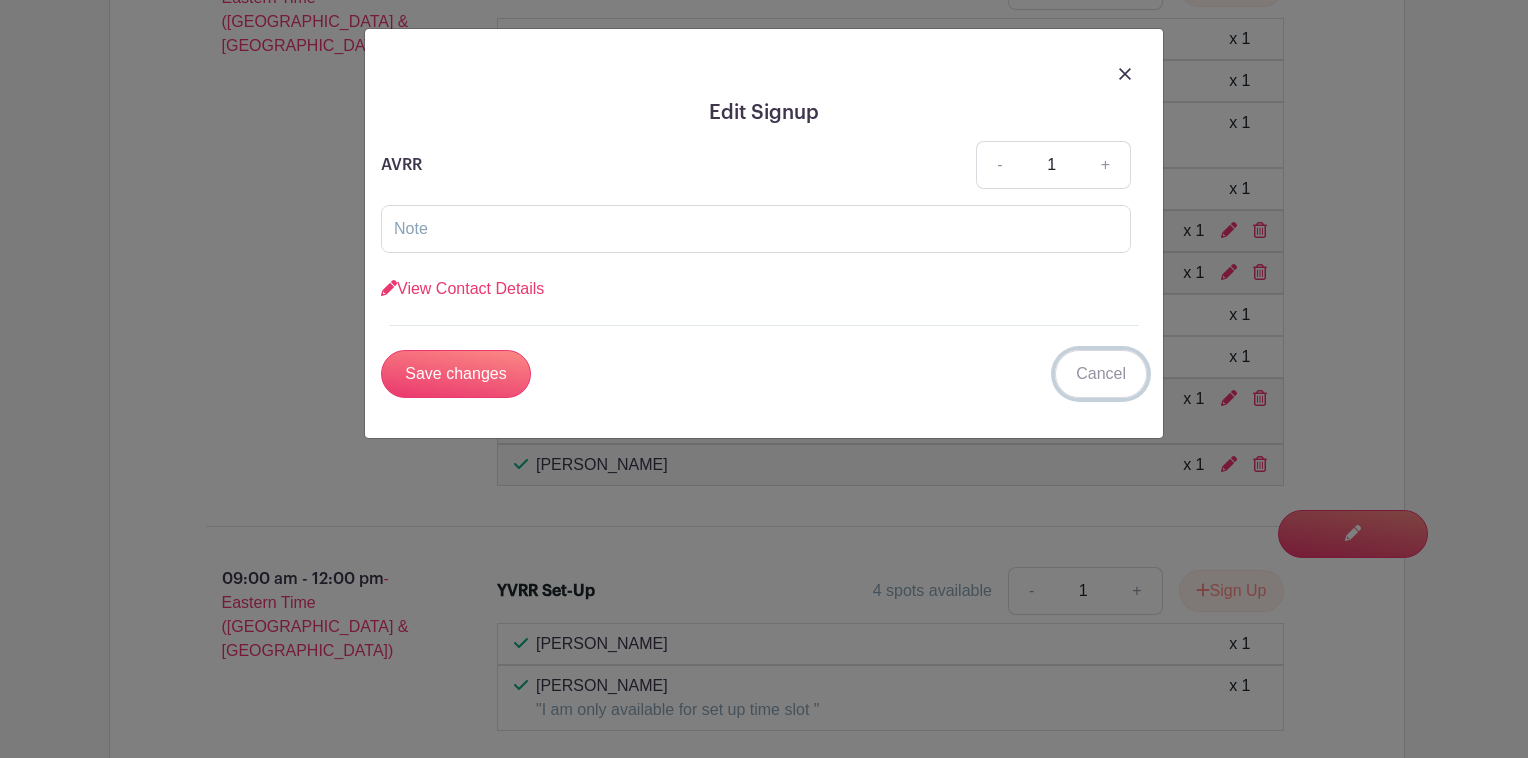click on "Cancel" at bounding box center (1101, 374) 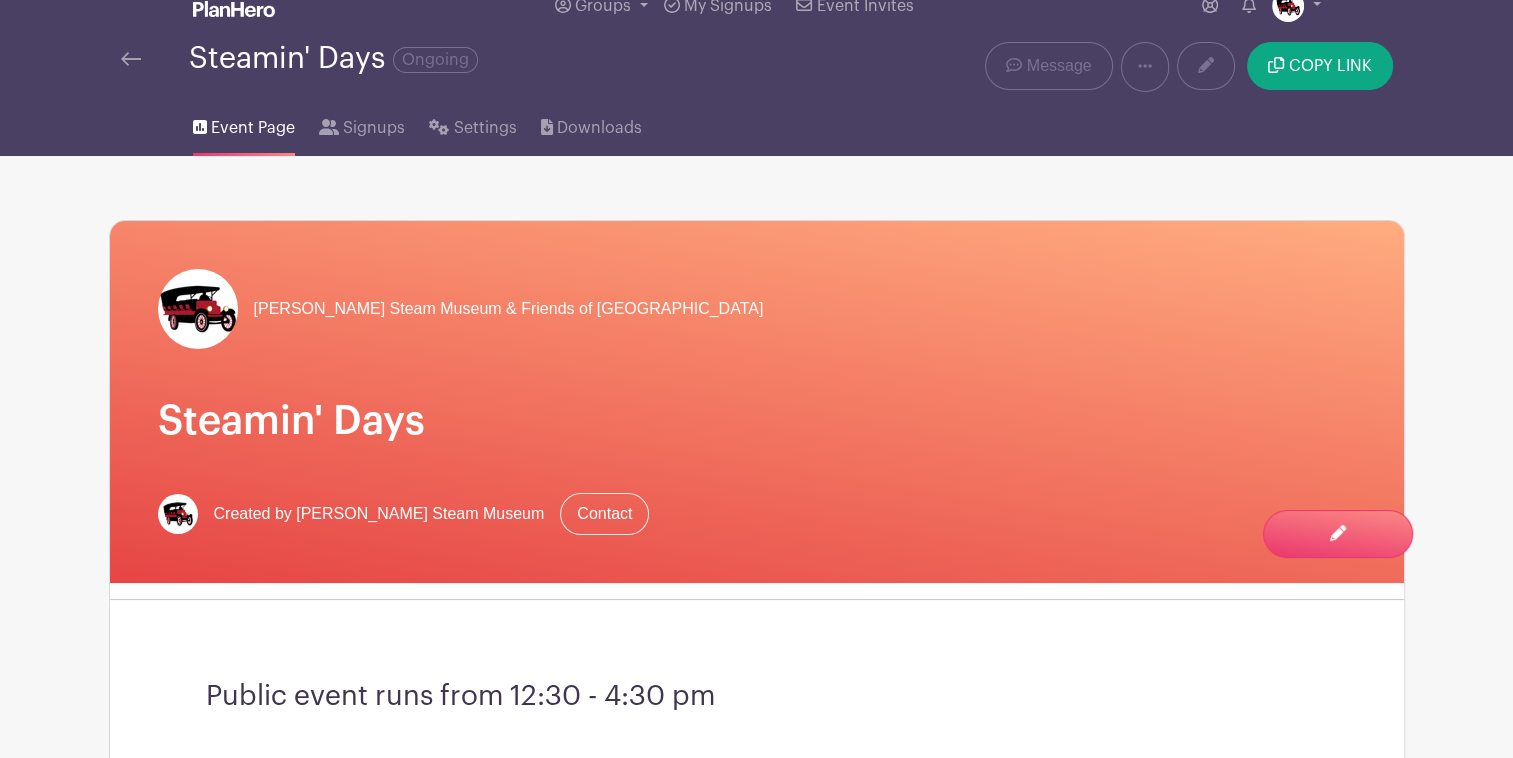 scroll, scrollTop: 0, scrollLeft: 0, axis: both 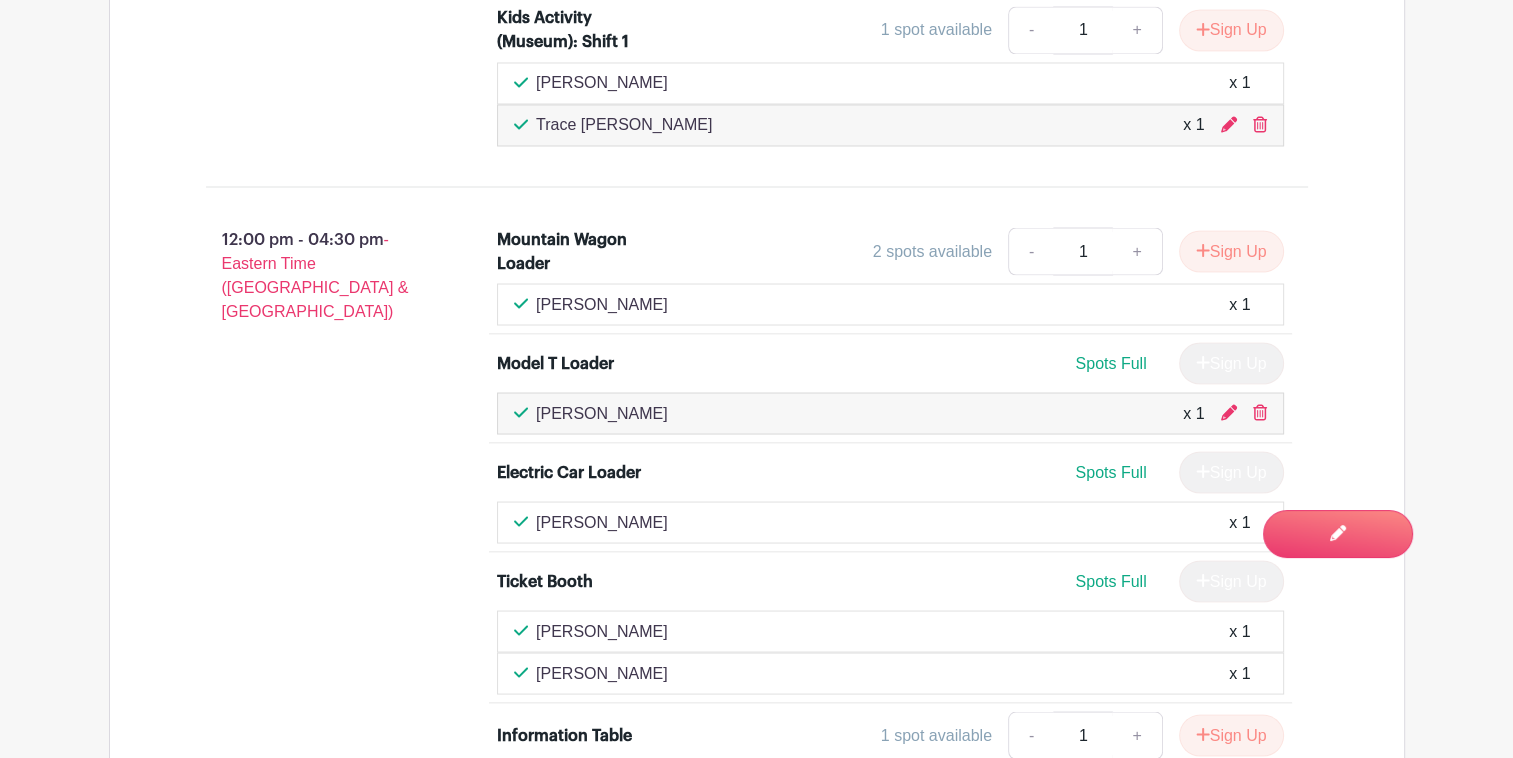 drag, startPoint x: 1260, startPoint y: 353, endPoint x: 856, endPoint y: 11, distance: 529.3203 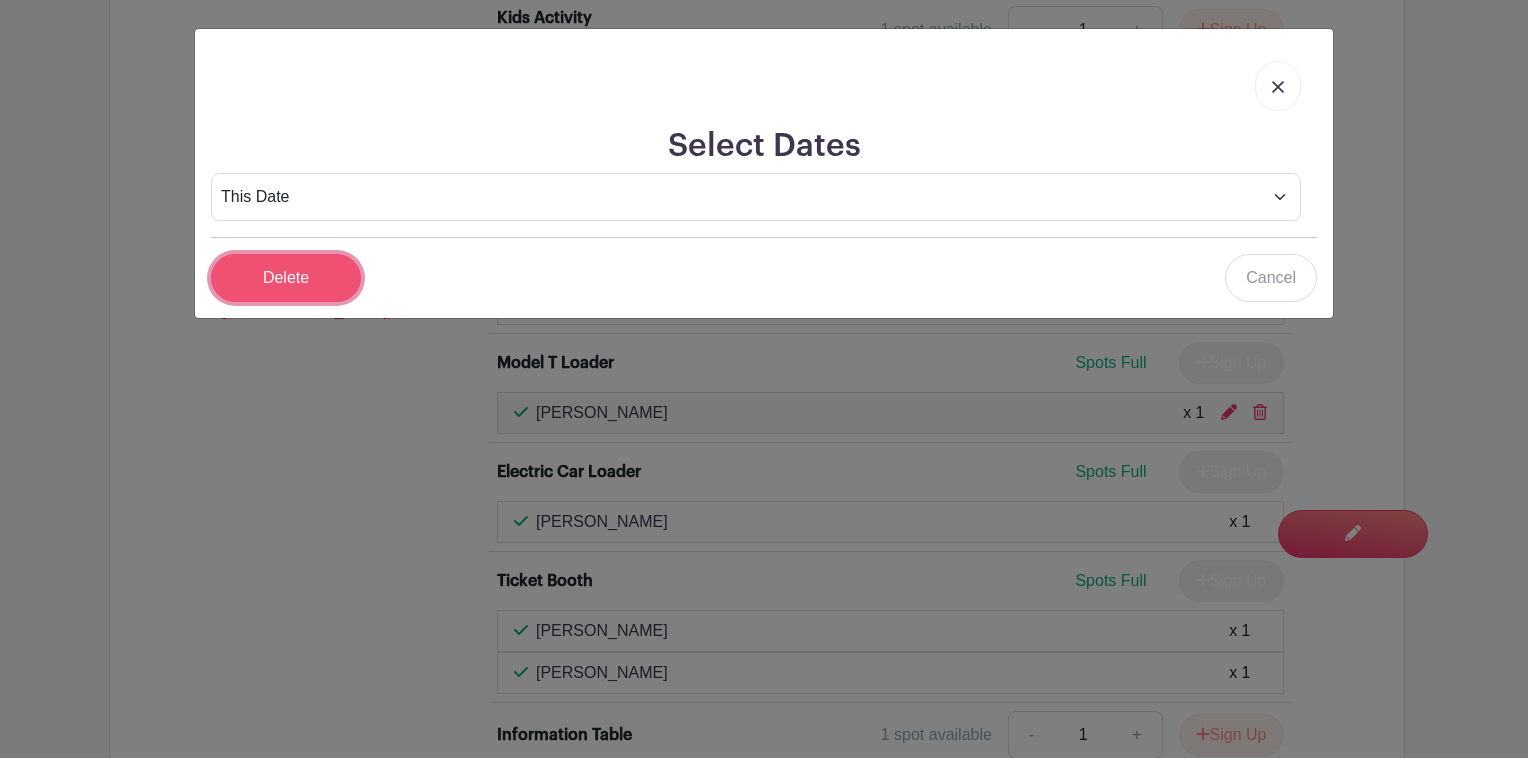 click on "Delete" at bounding box center (286, 278) 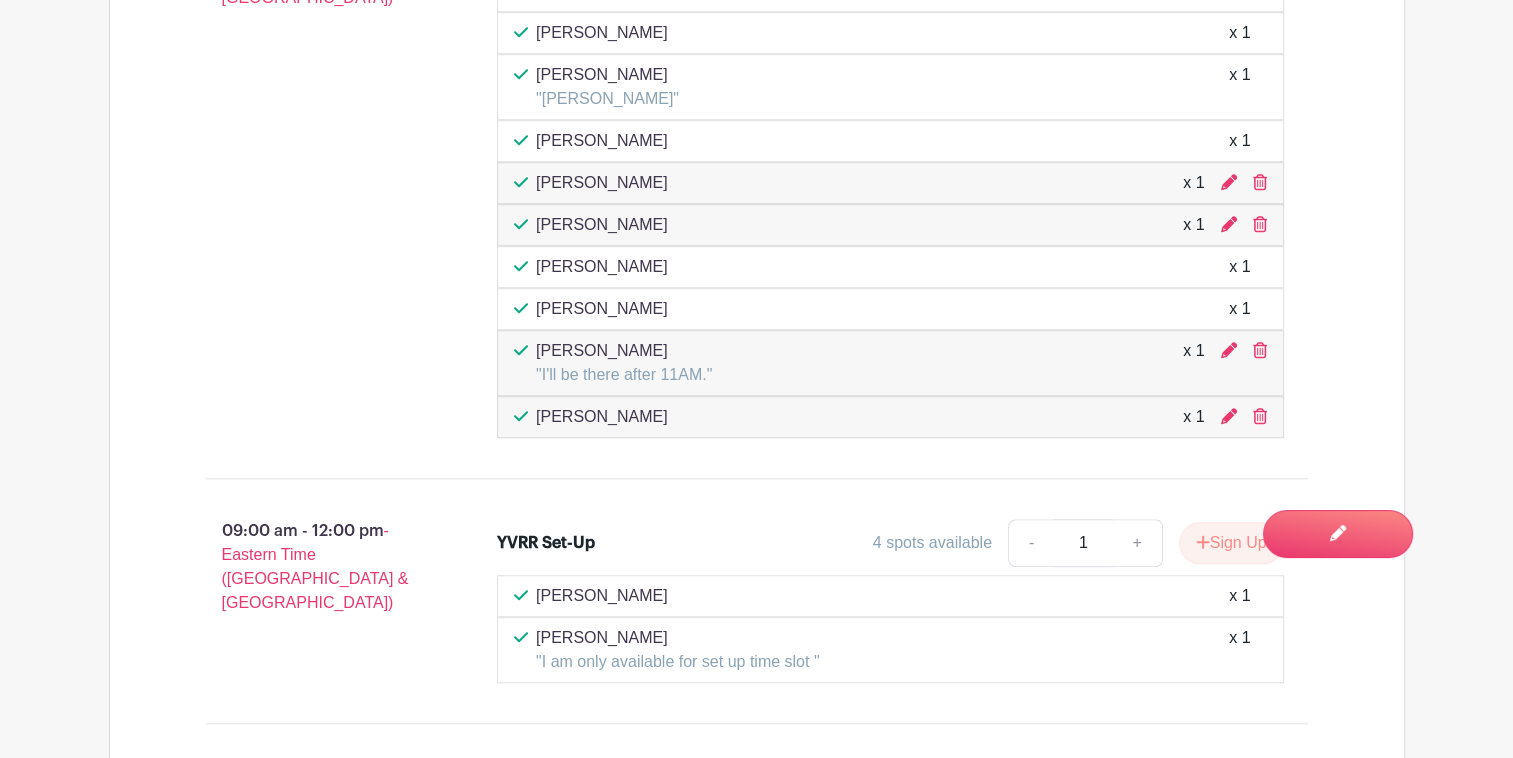 scroll, scrollTop: 1400, scrollLeft: 0, axis: vertical 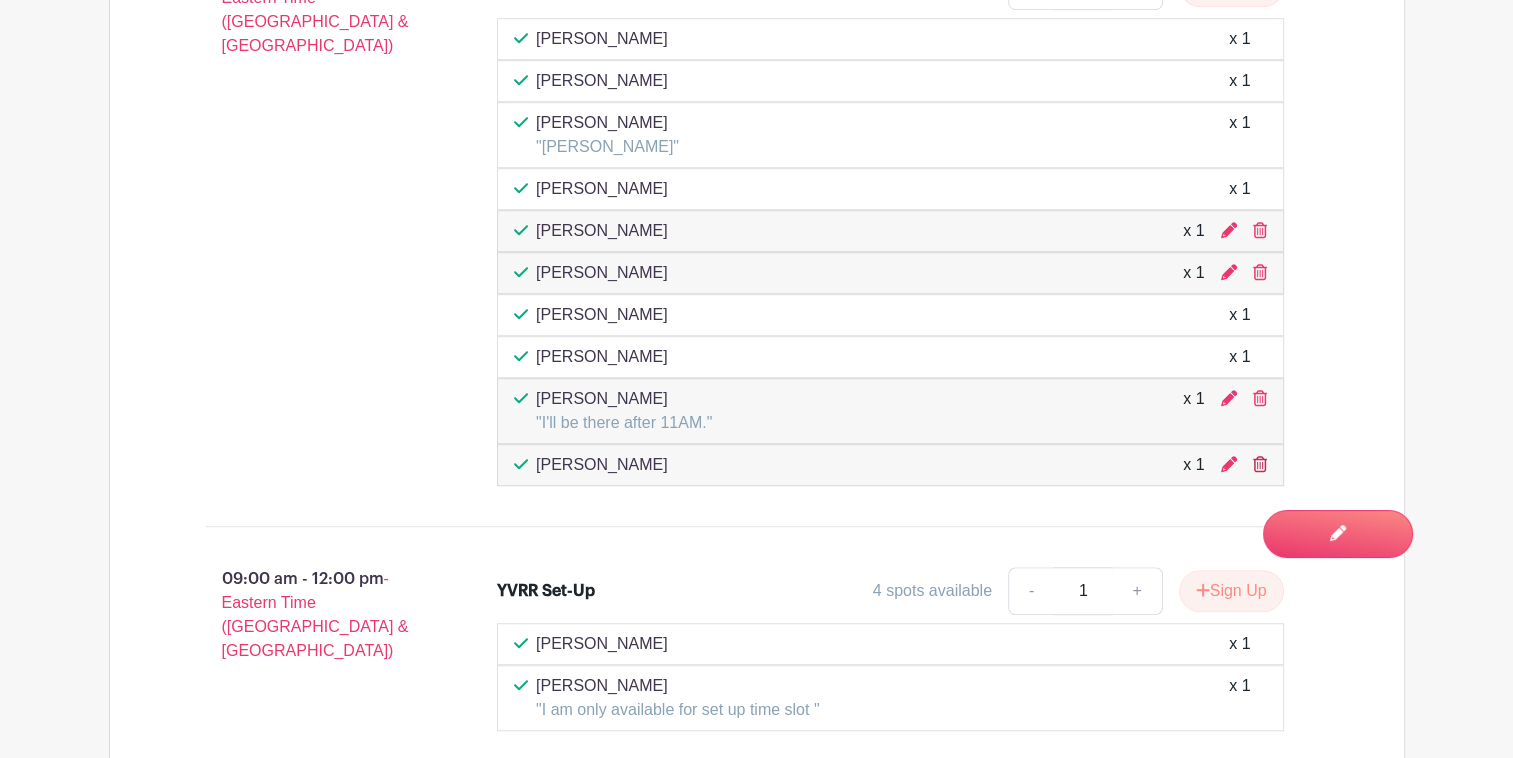 click 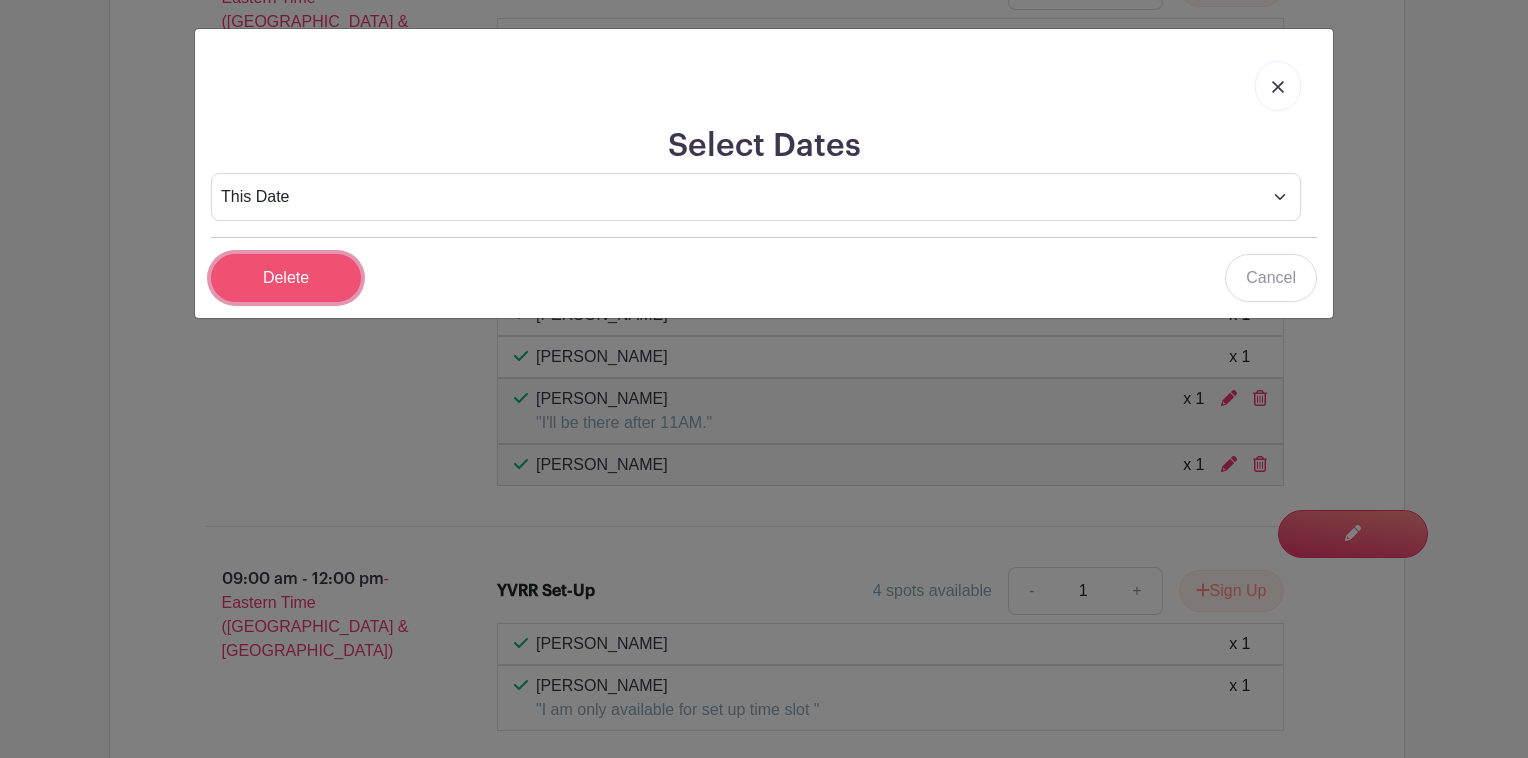 click on "Delete" at bounding box center (286, 278) 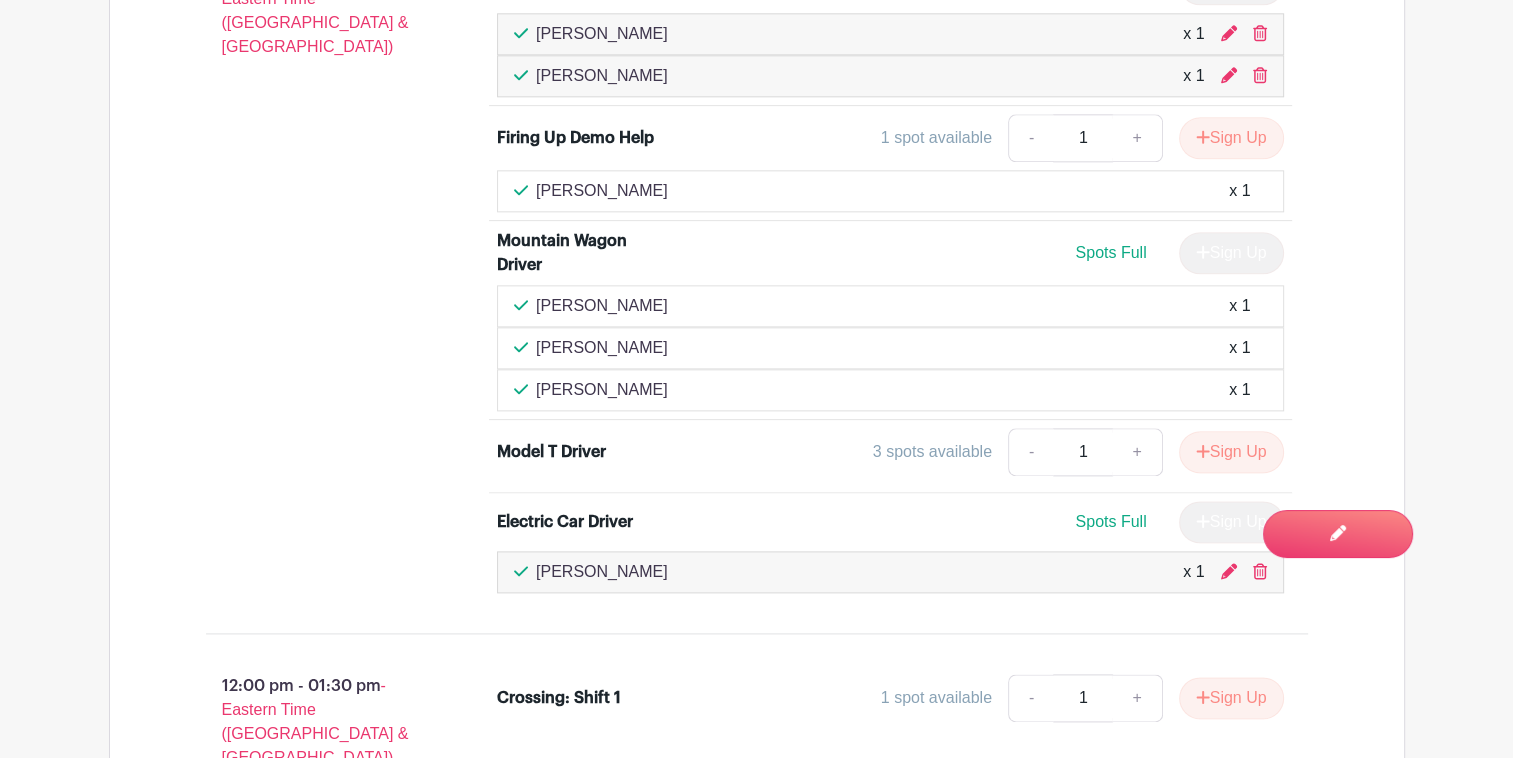scroll, scrollTop: 2500, scrollLeft: 0, axis: vertical 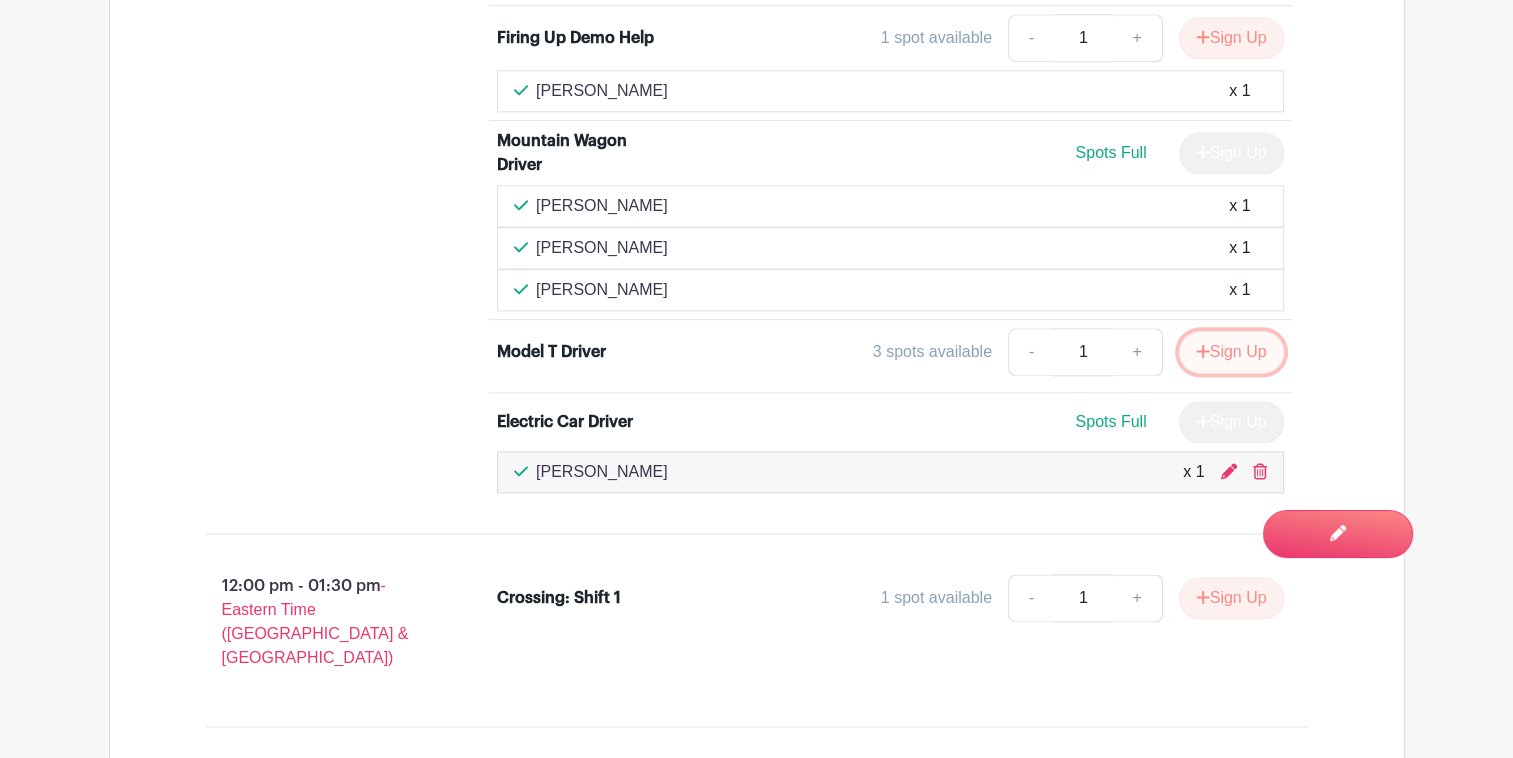 click on "Sign Up" at bounding box center [1231, 352] 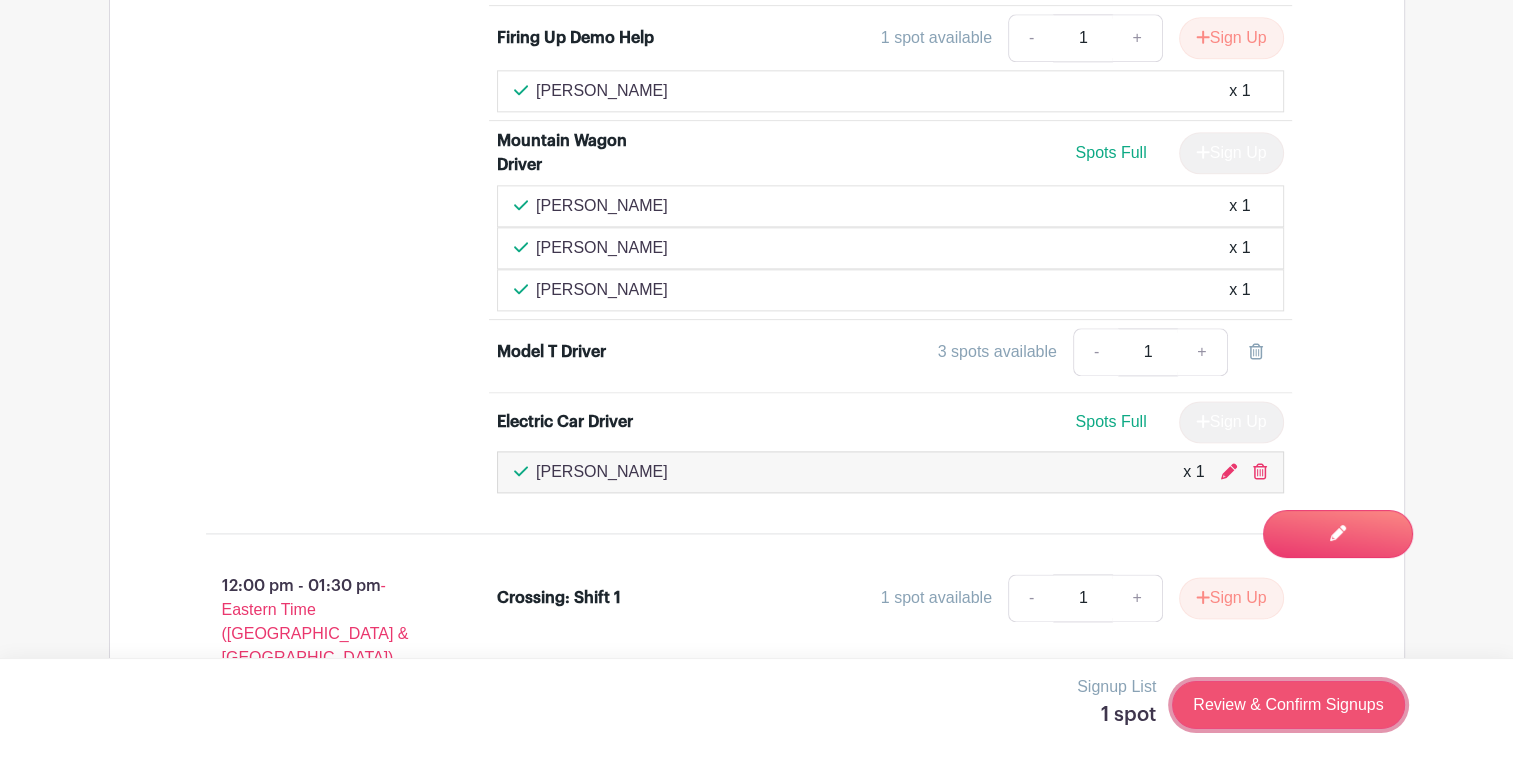 click on "Review & Confirm Signups" at bounding box center (1288, 705) 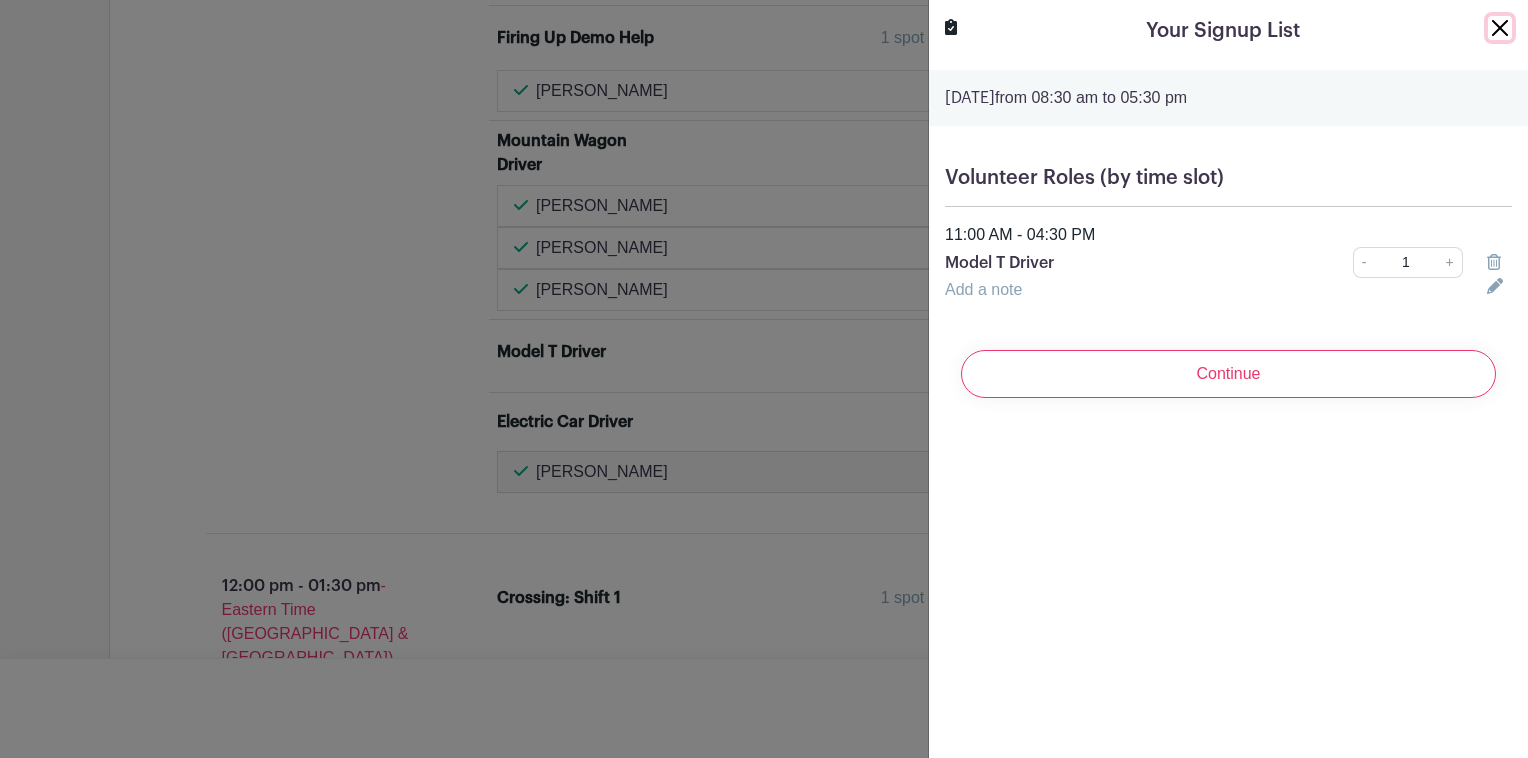 click at bounding box center [1500, 28] 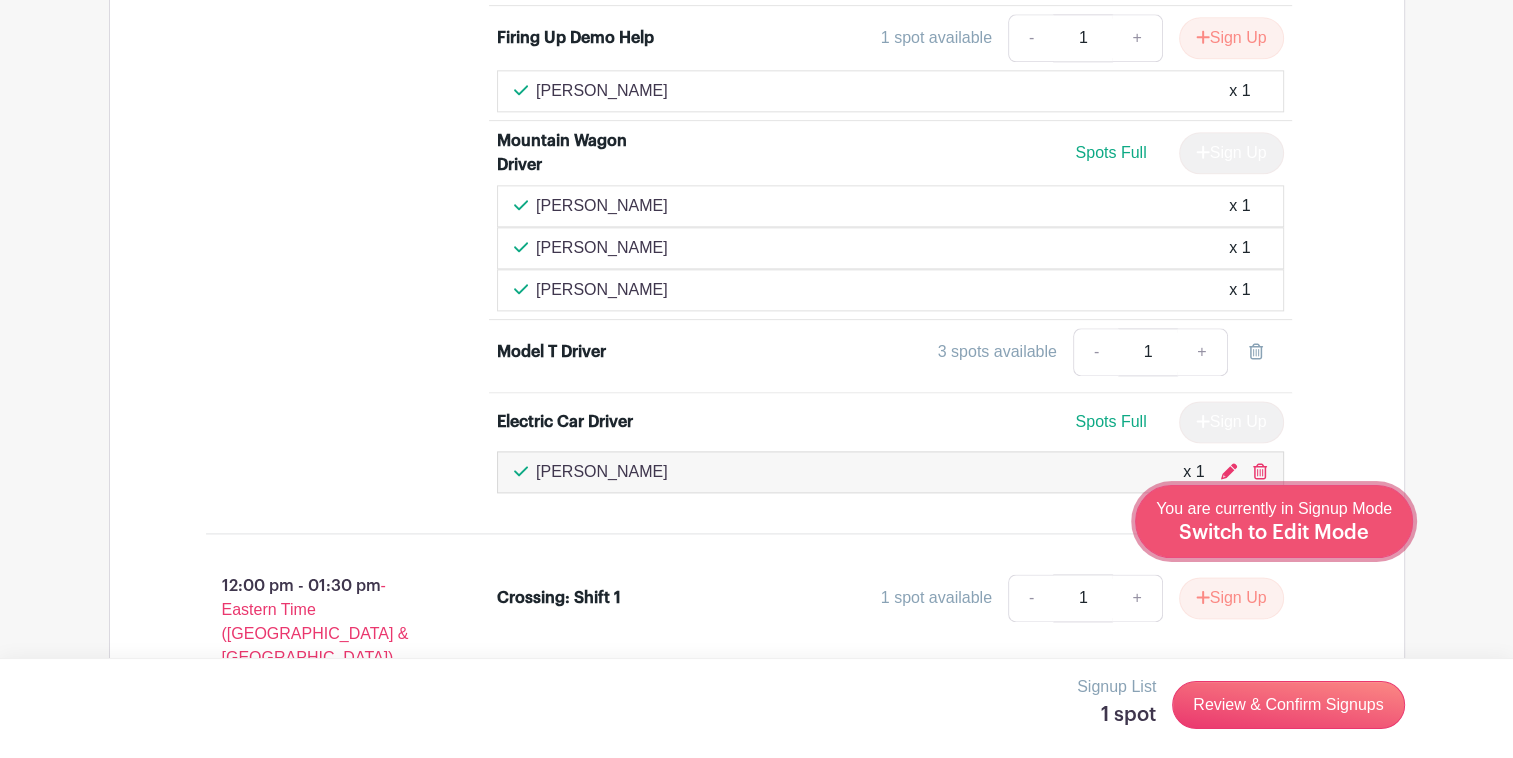 click on "Switch to Edit Mode" at bounding box center (1274, 533) 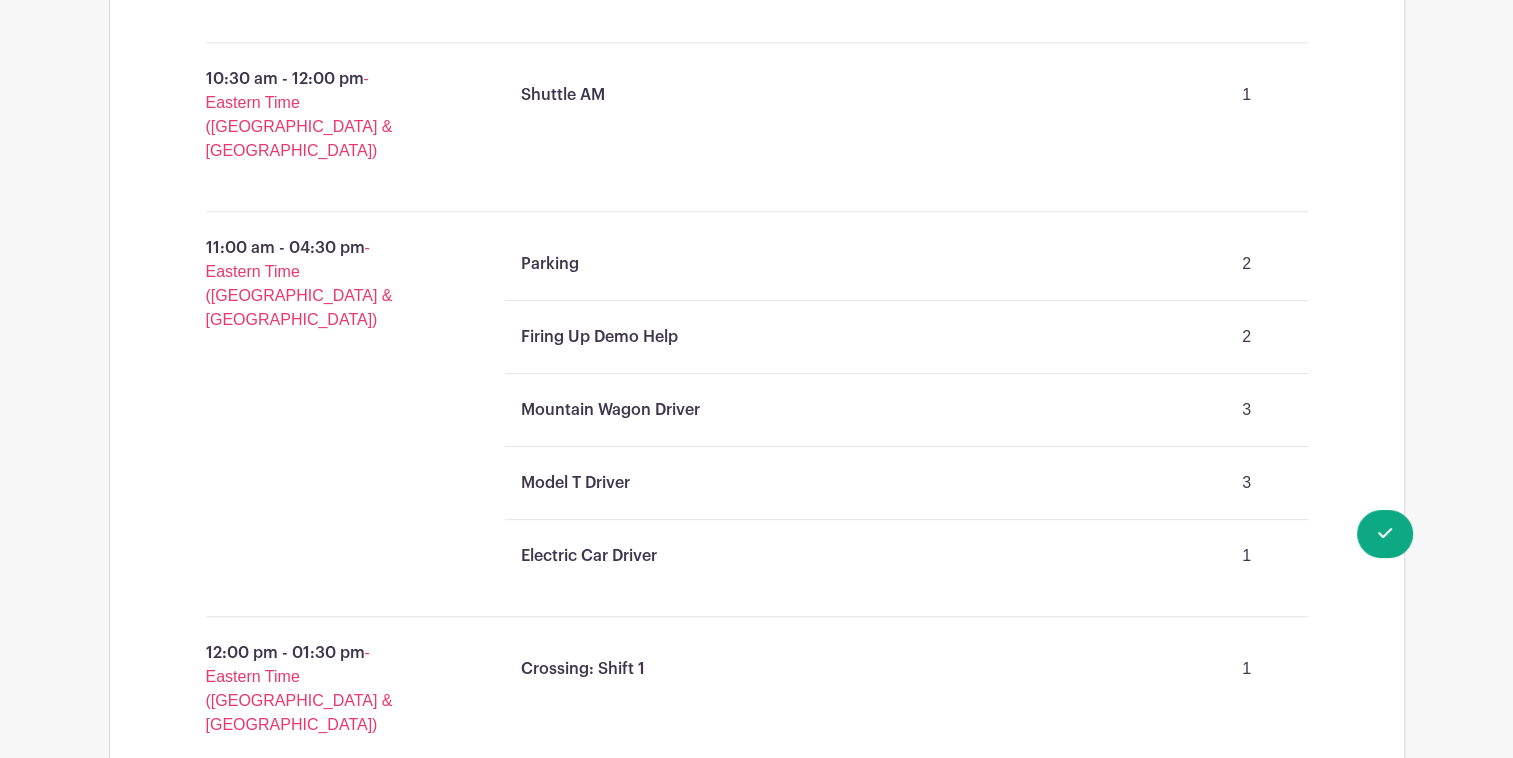 scroll, scrollTop: 1700, scrollLeft: 0, axis: vertical 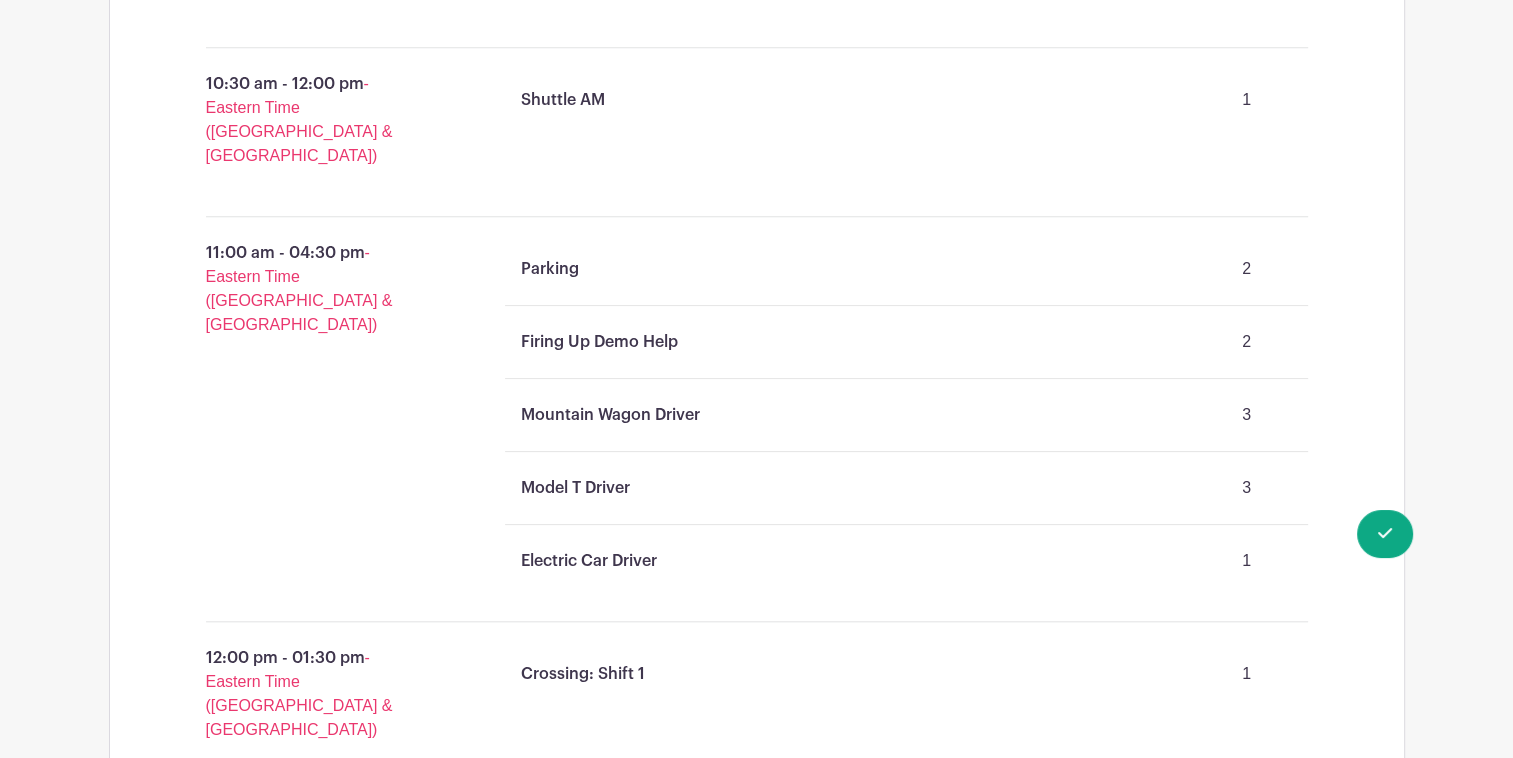 click on "3" at bounding box center [1247, 488] 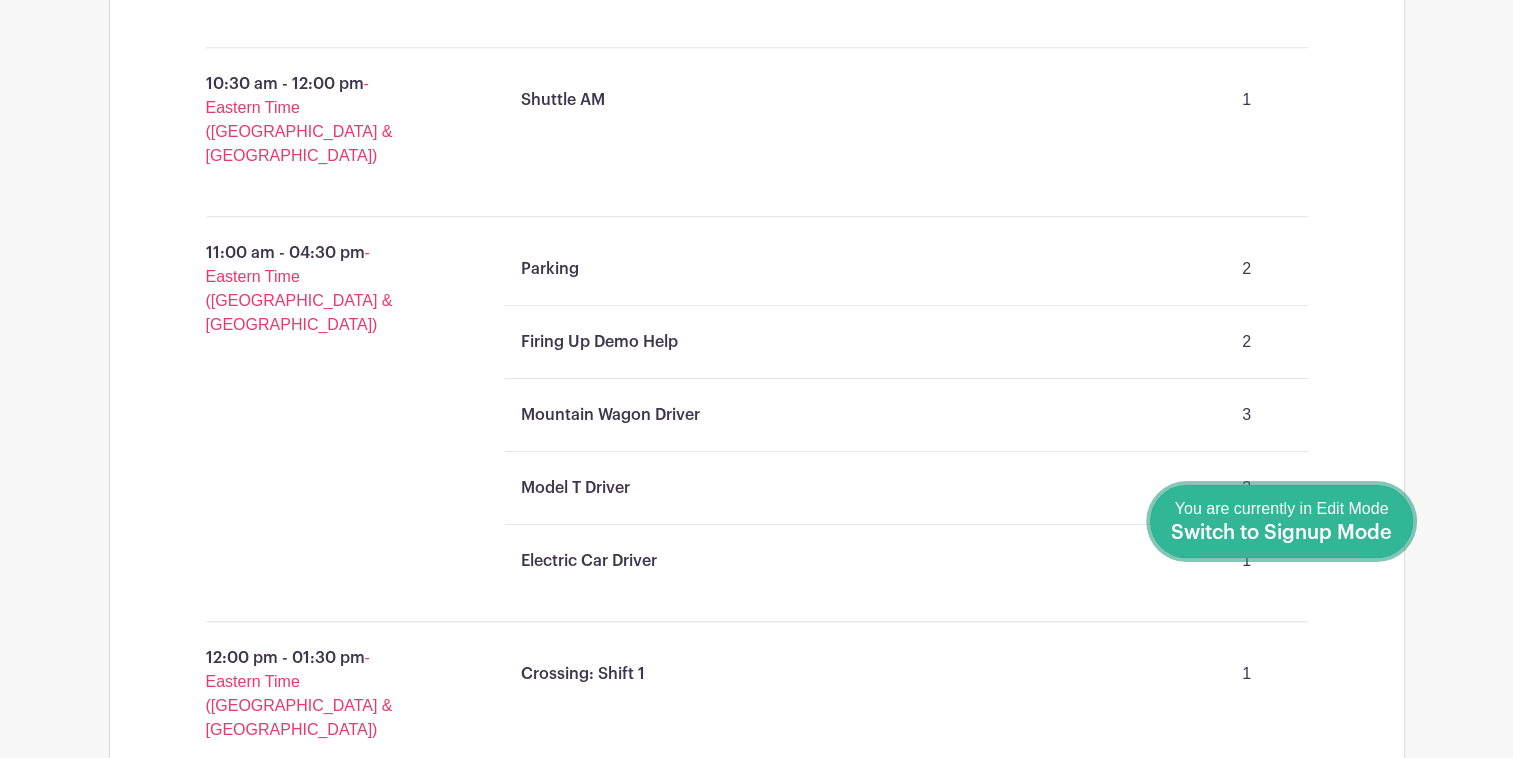 click on "Switch to Signup Mode" at bounding box center (1281, 533) 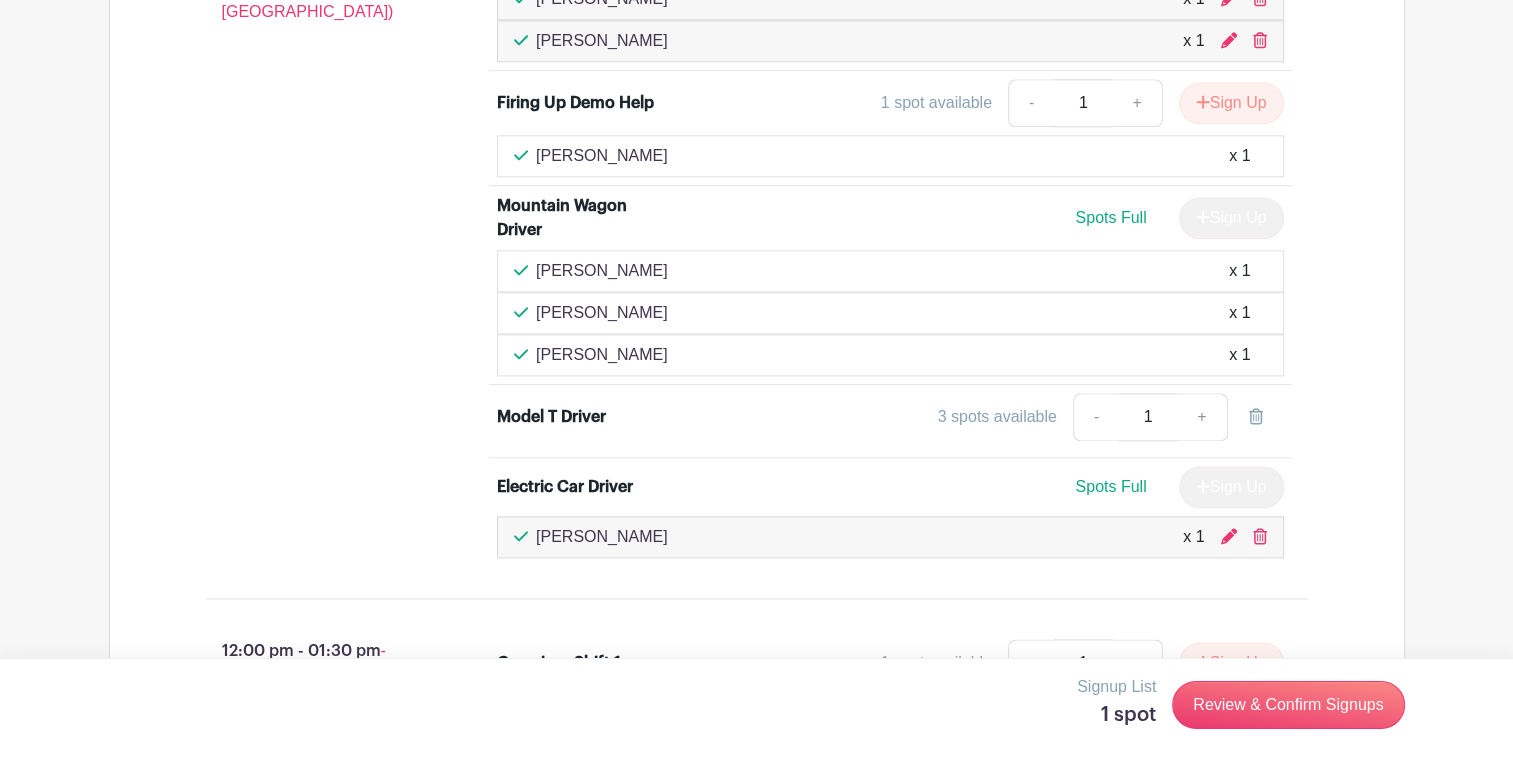 scroll, scrollTop: 2400, scrollLeft: 0, axis: vertical 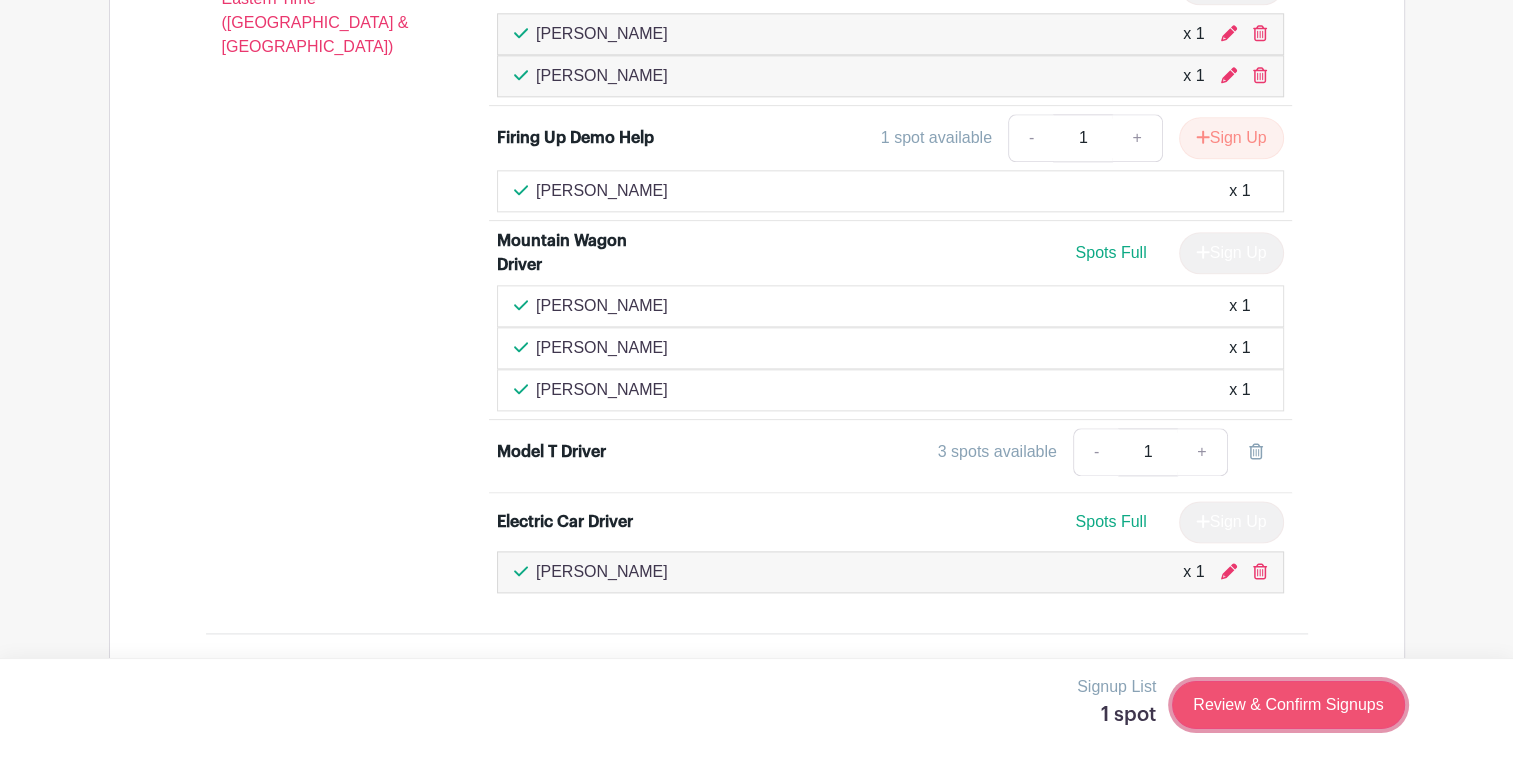 click on "Review & Confirm Signups" at bounding box center [1288, 705] 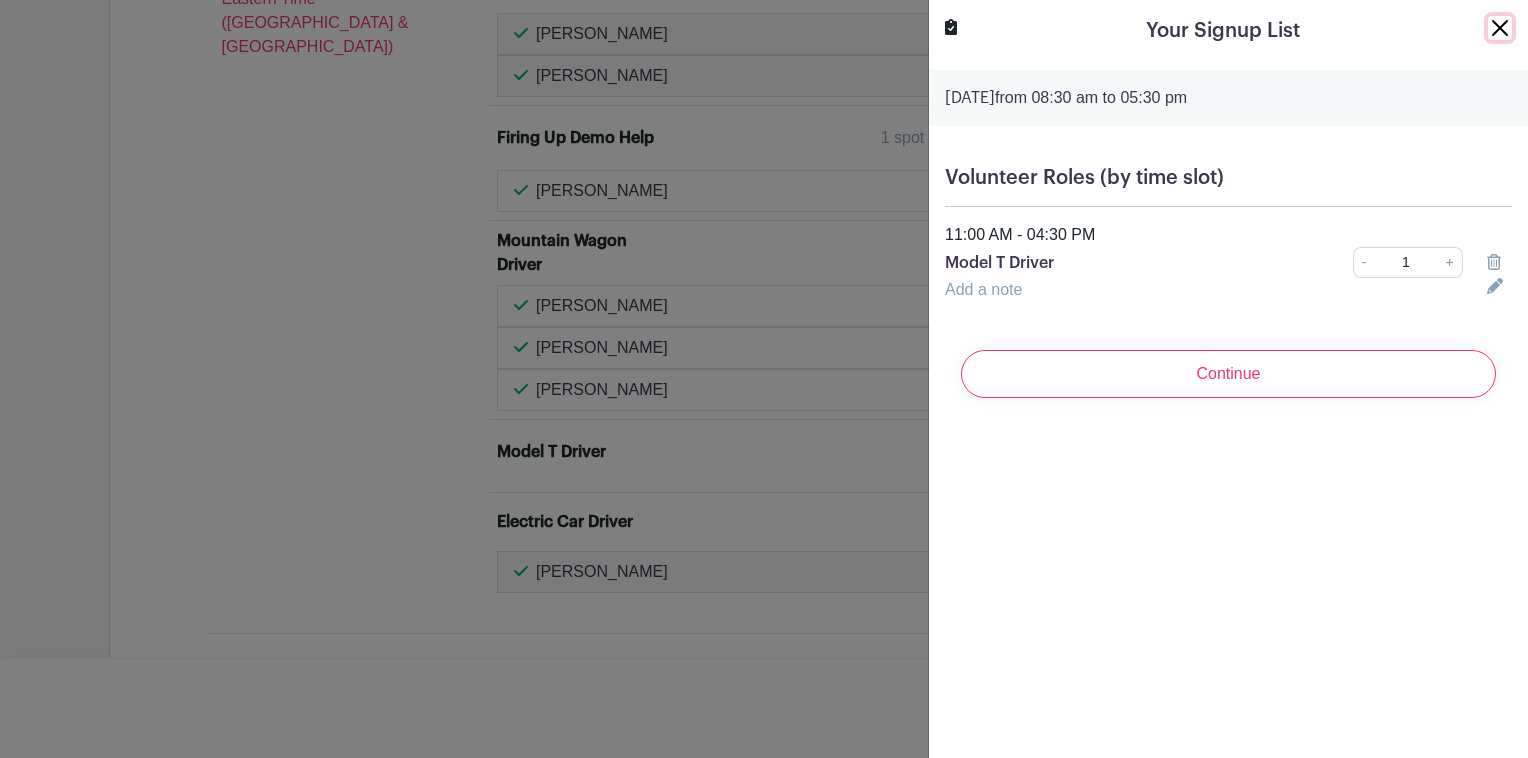 click at bounding box center (1500, 28) 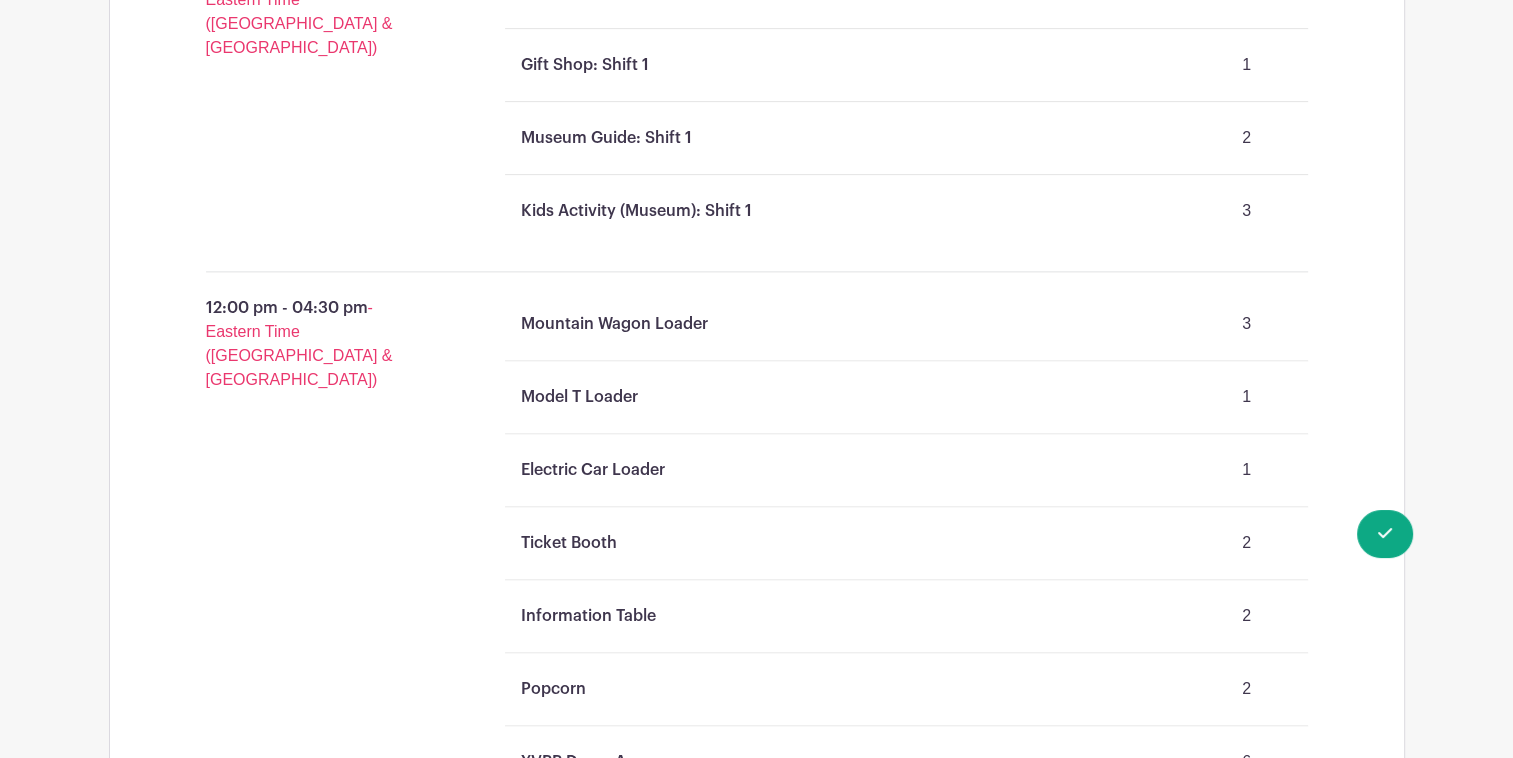 scroll, scrollTop: 2500, scrollLeft: 0, axis: vertical 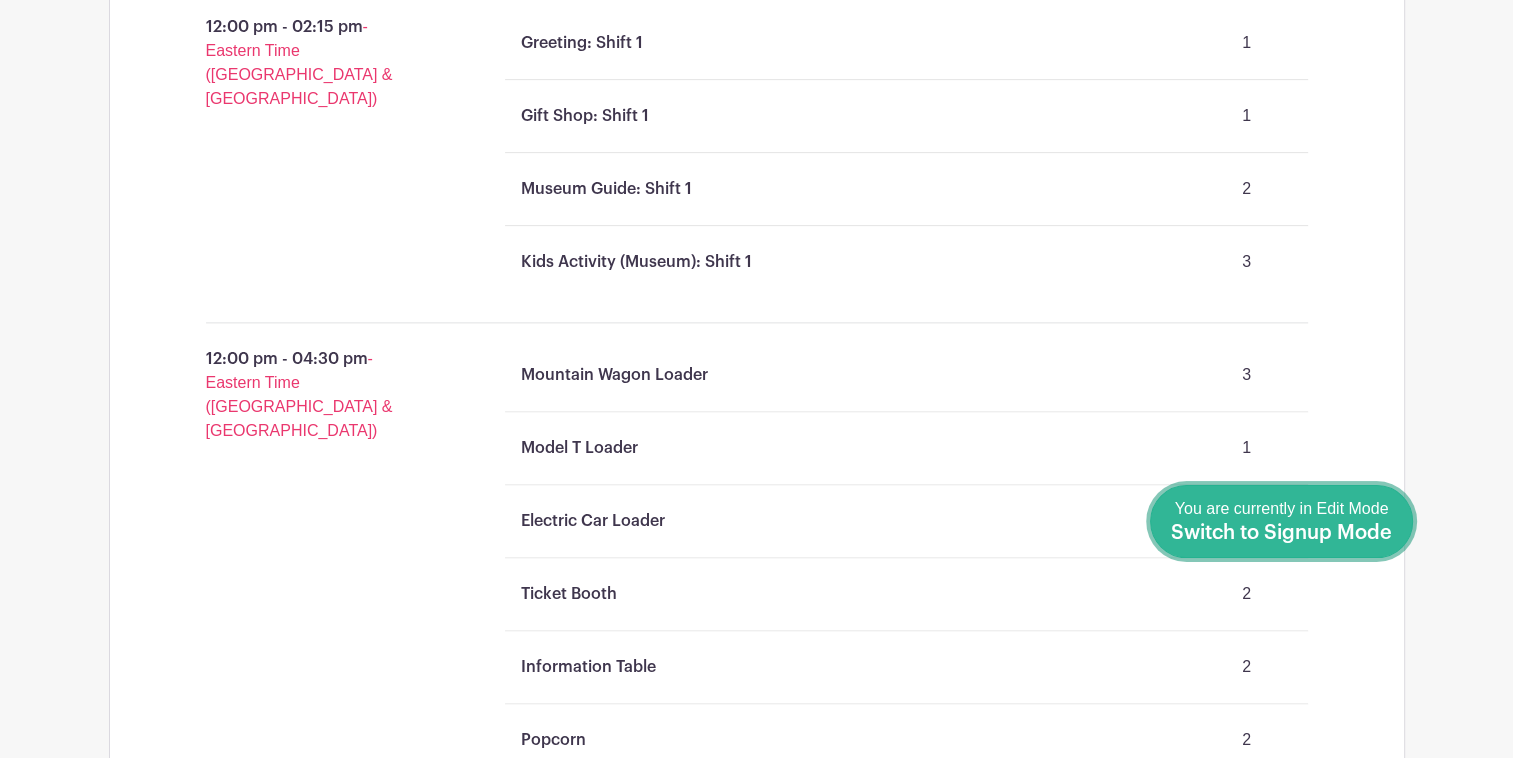 click on "Done Editing
You are currently in Edit Mode
Switch to Signup Mode" at bounding box center [1281, 521] 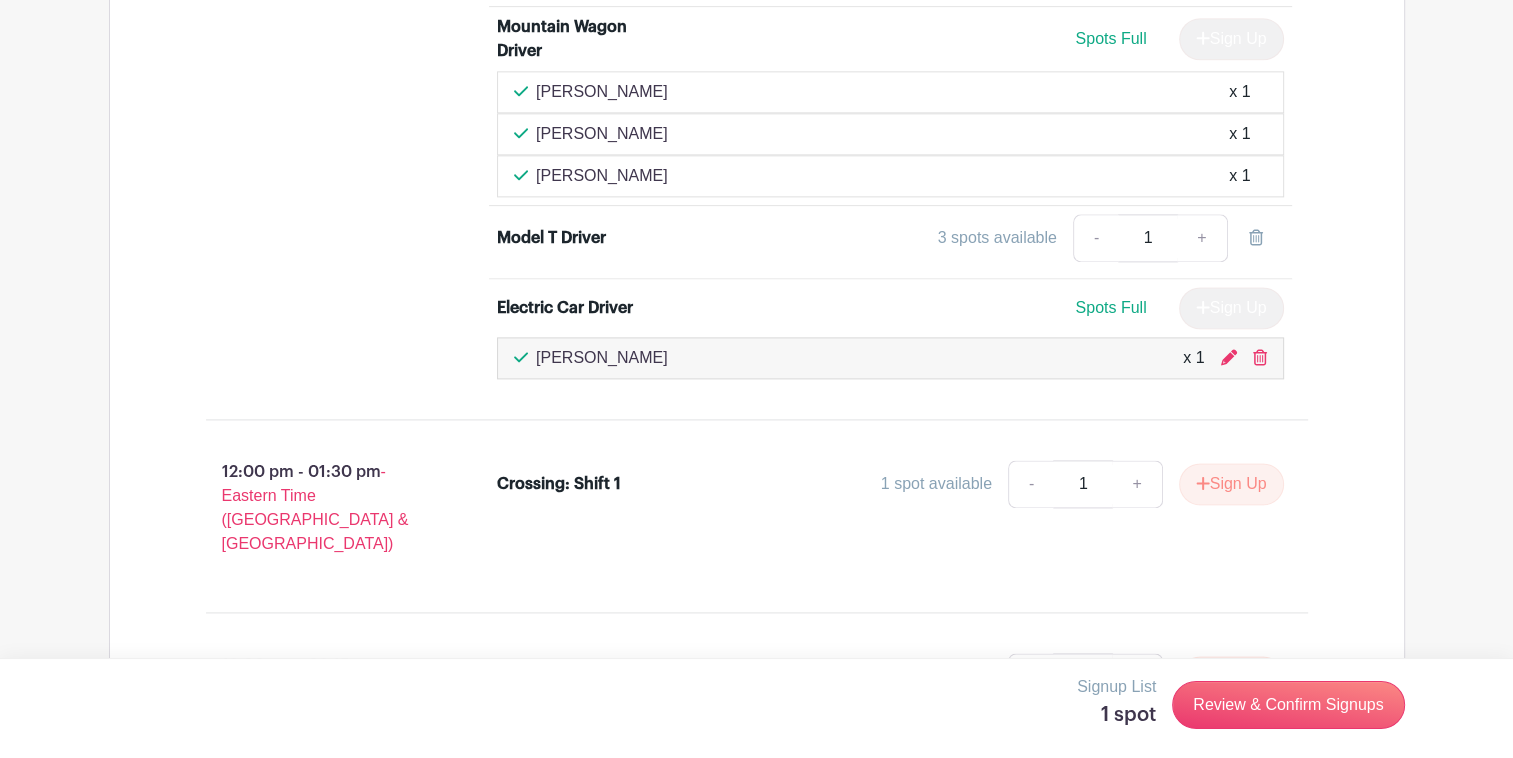 scroll, scrollTop: 2500, scrollLeft: 0, axis: vertical 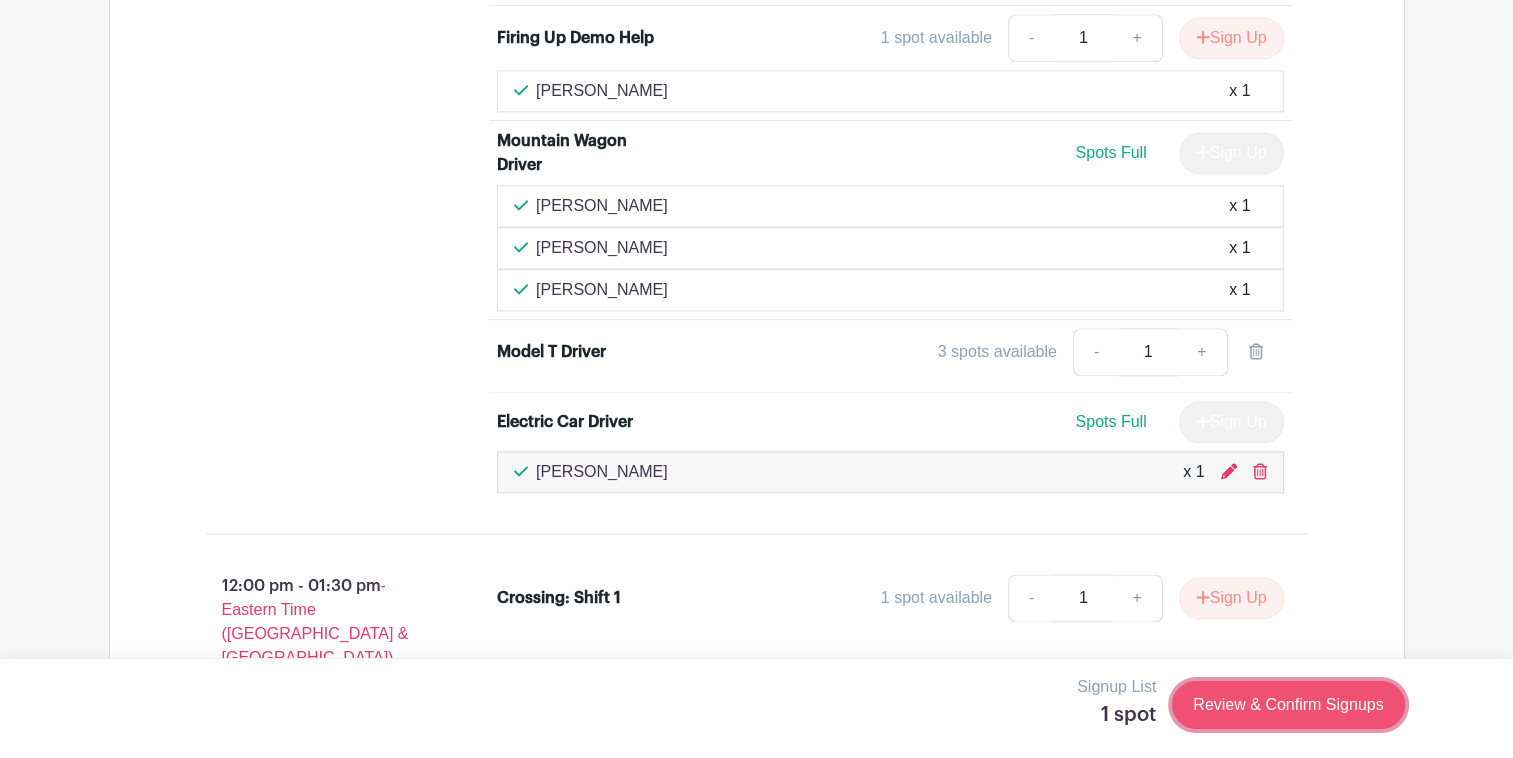 click on "Review & Confirm Signups" at bounding box center [1288, 705] 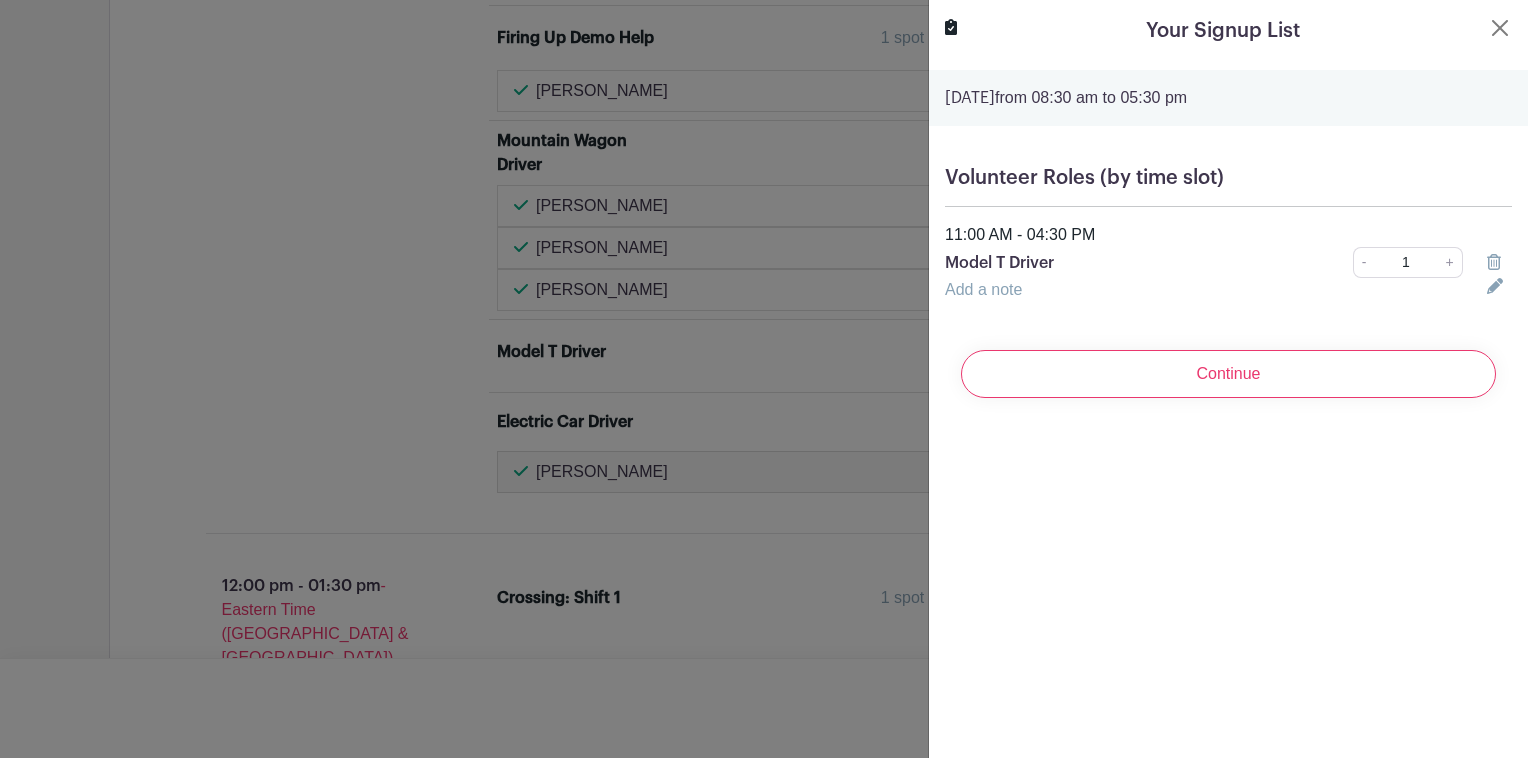 click 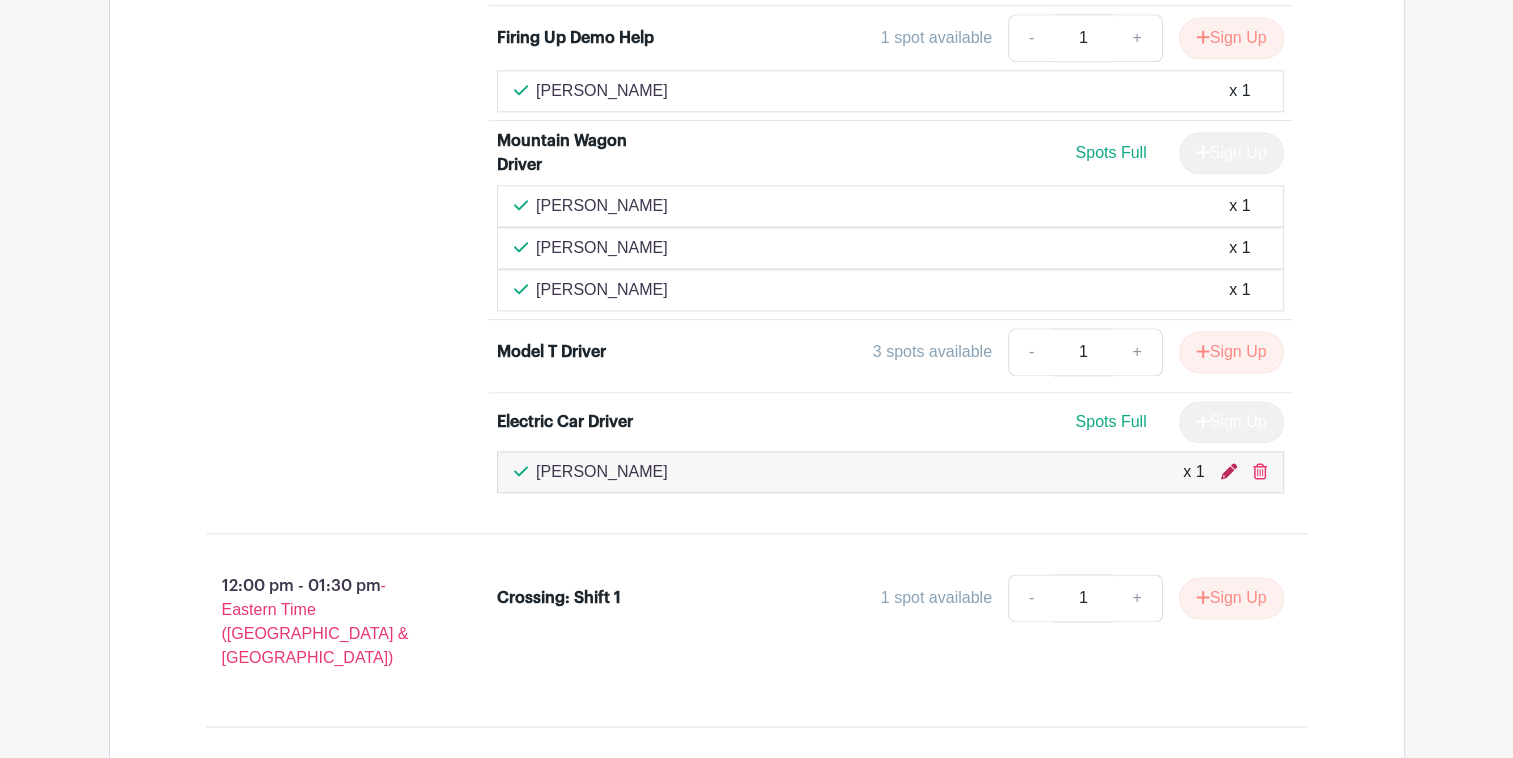 click 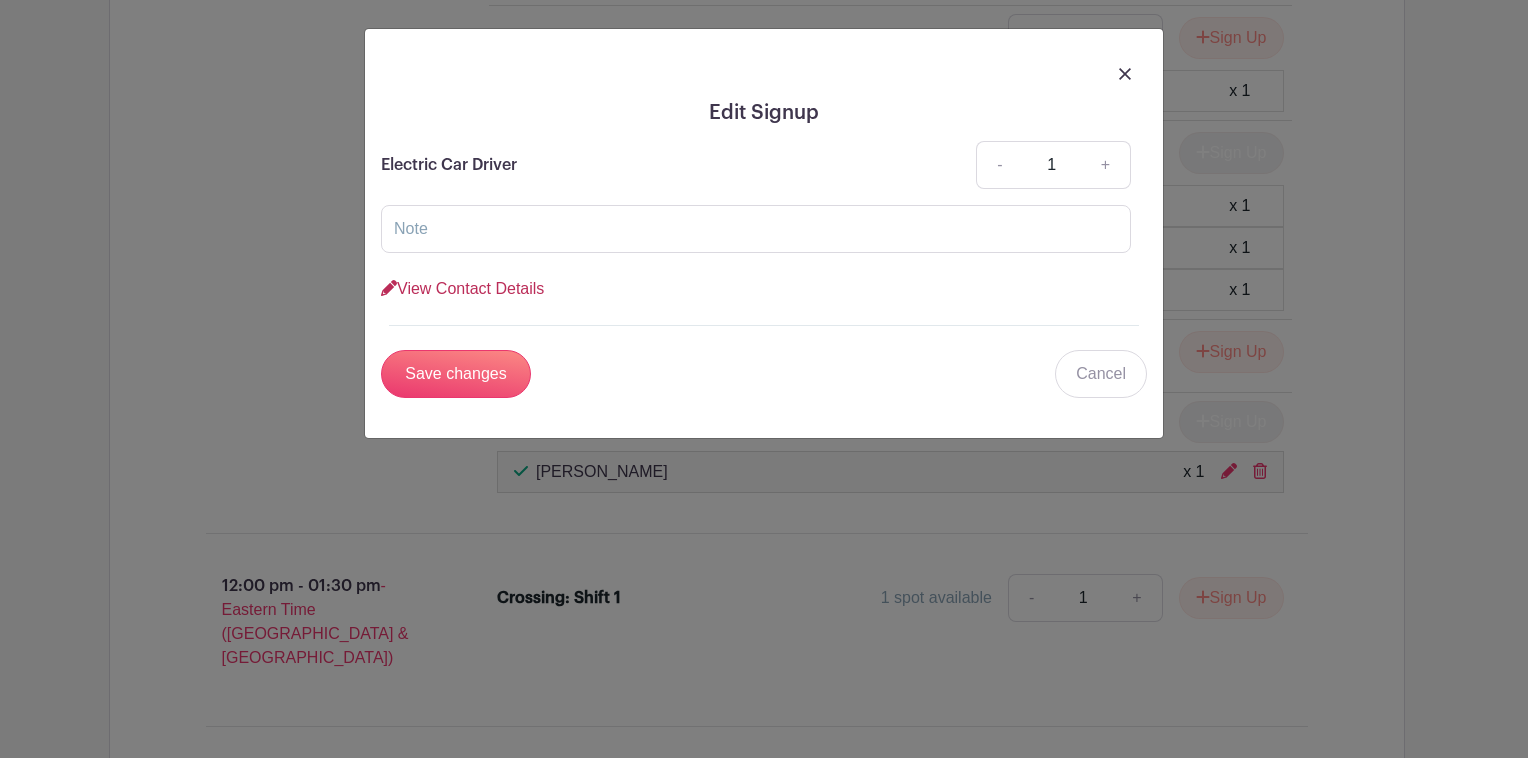 click on "View Contact Details" at bounding box center (462, 288) 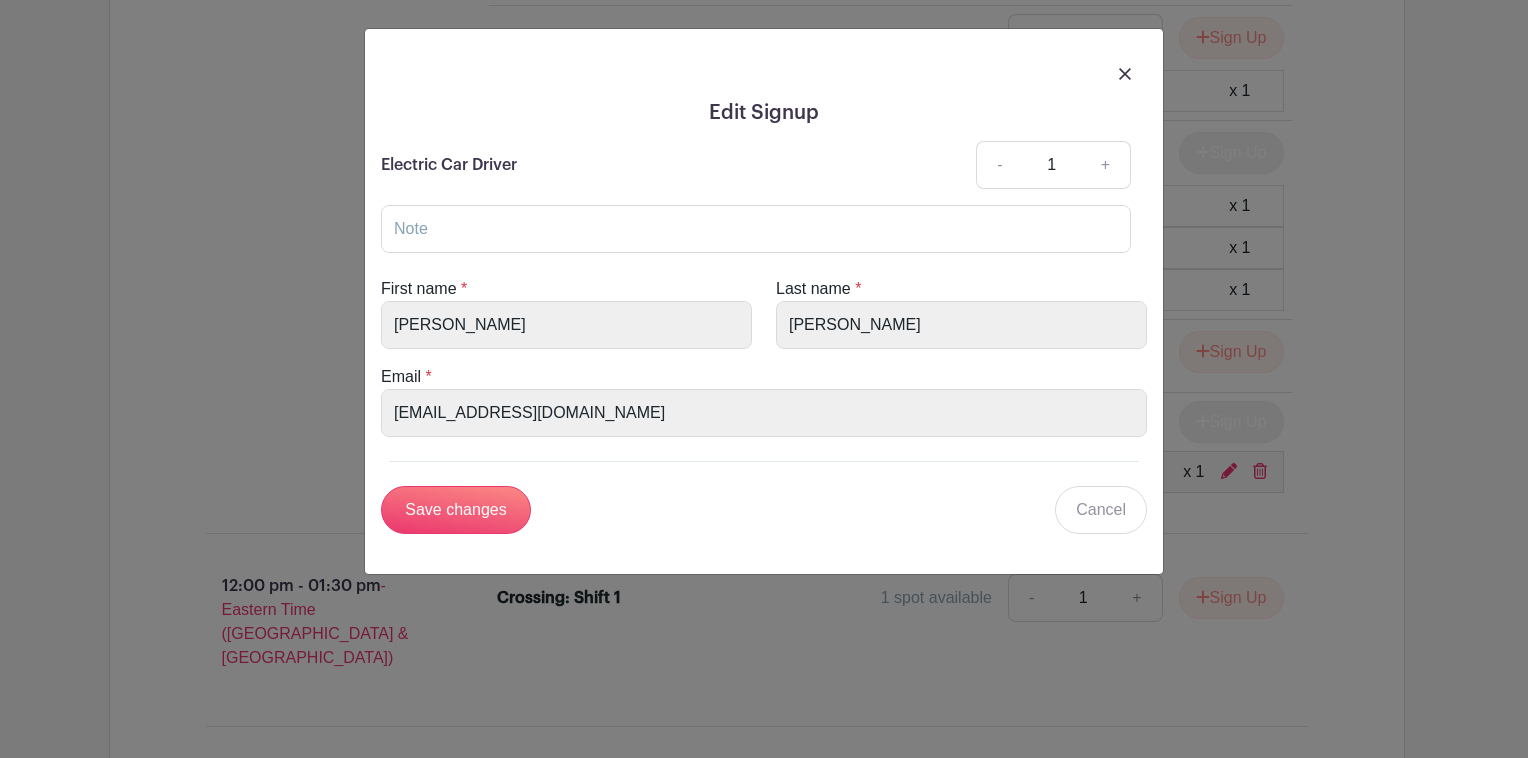 click at bounding box center (1125, 74) 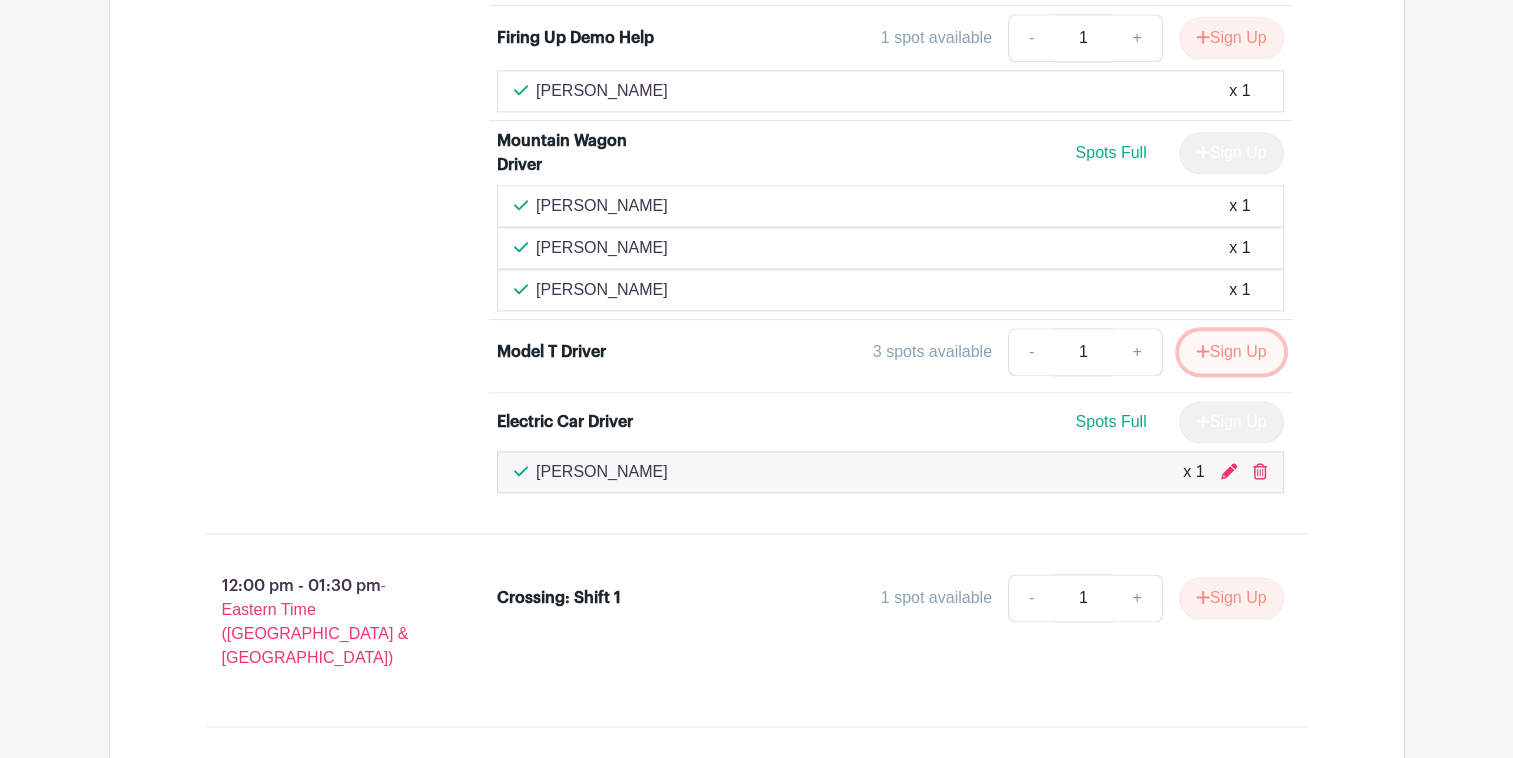 click on "Sign Up" at bounding box center (1231, 352) 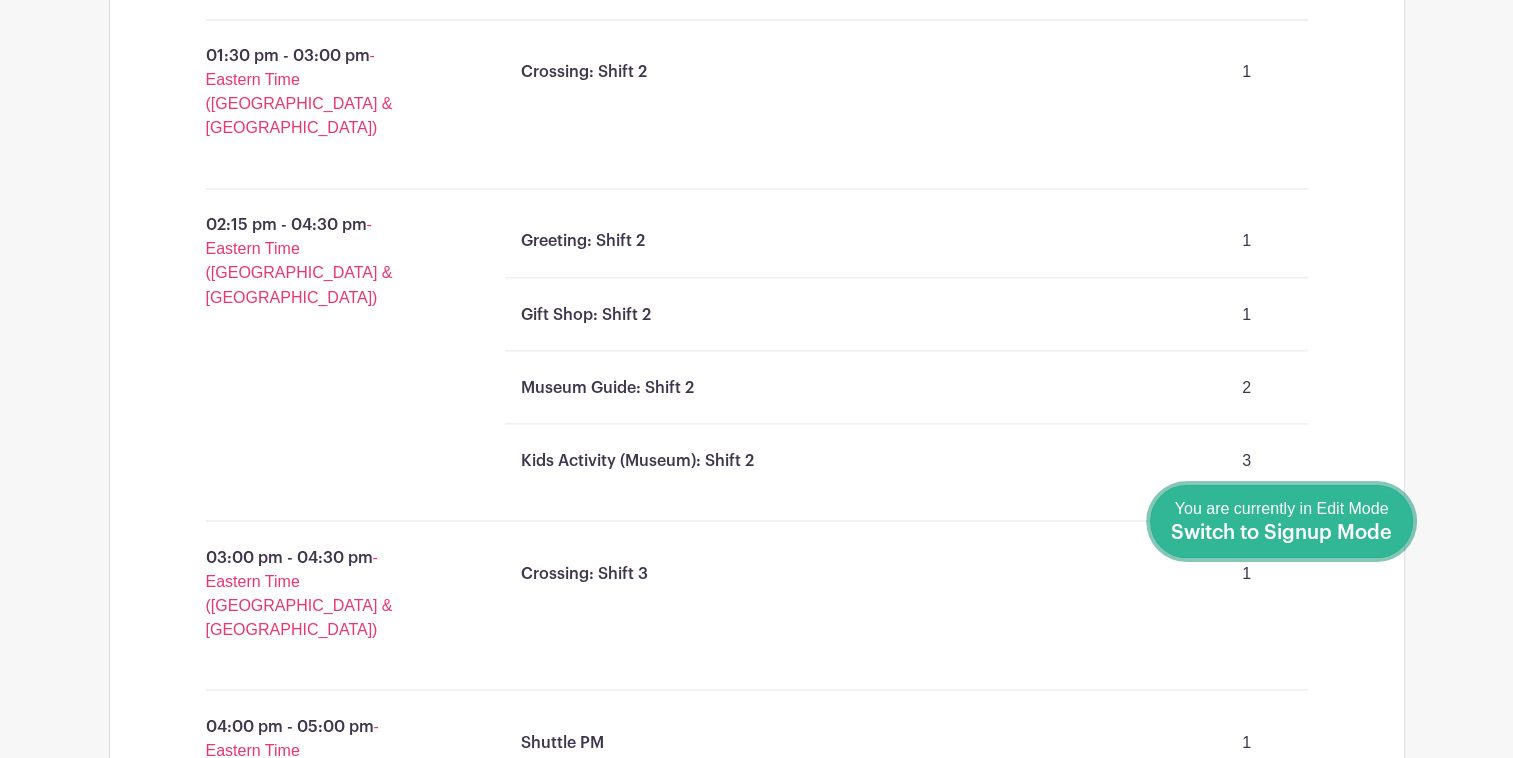 click on "Switch to Signup Mode" at bounding box center [1281, 533] 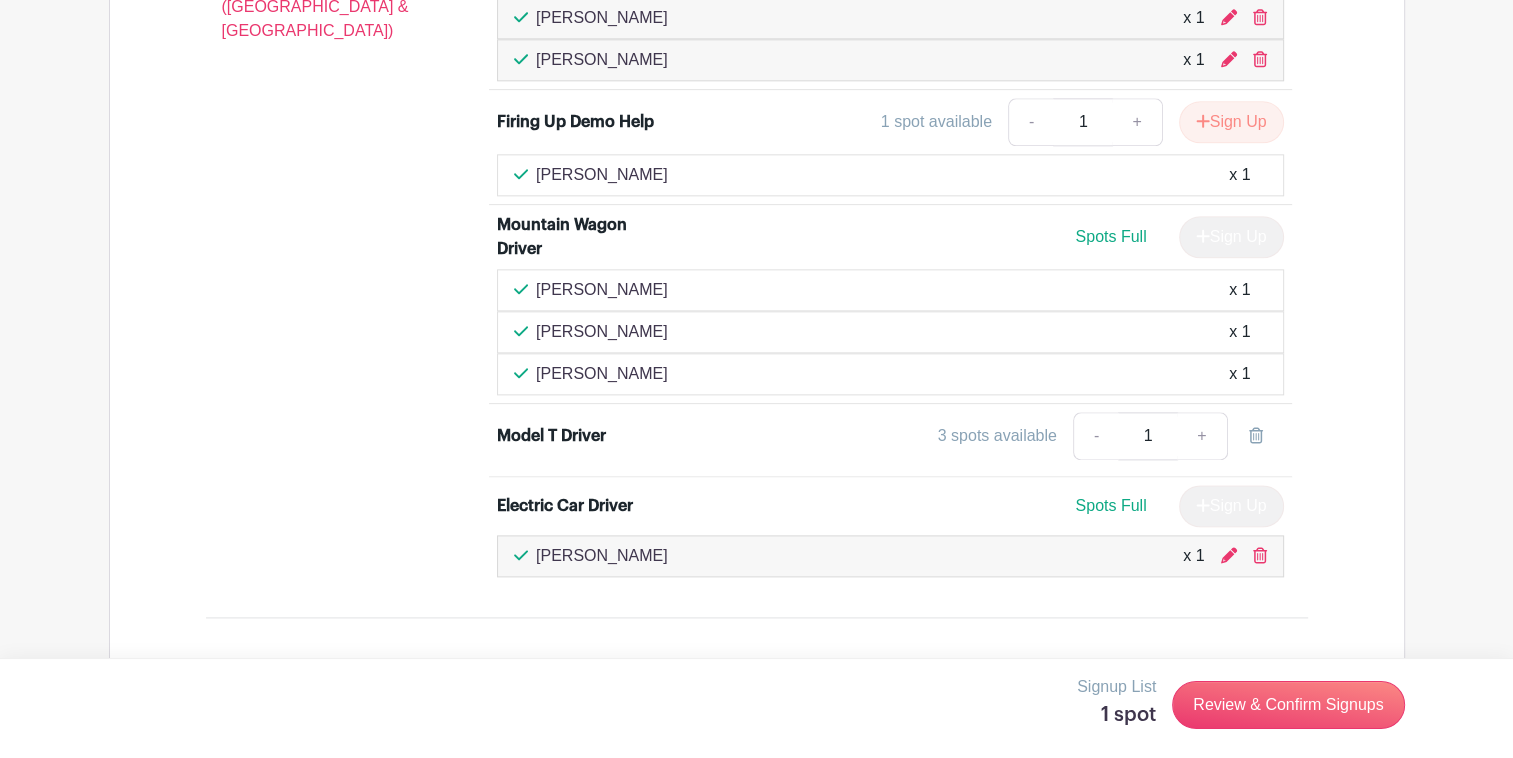 scroll, scrollTop: 2616, scrollLeft: 0, axis: vertical 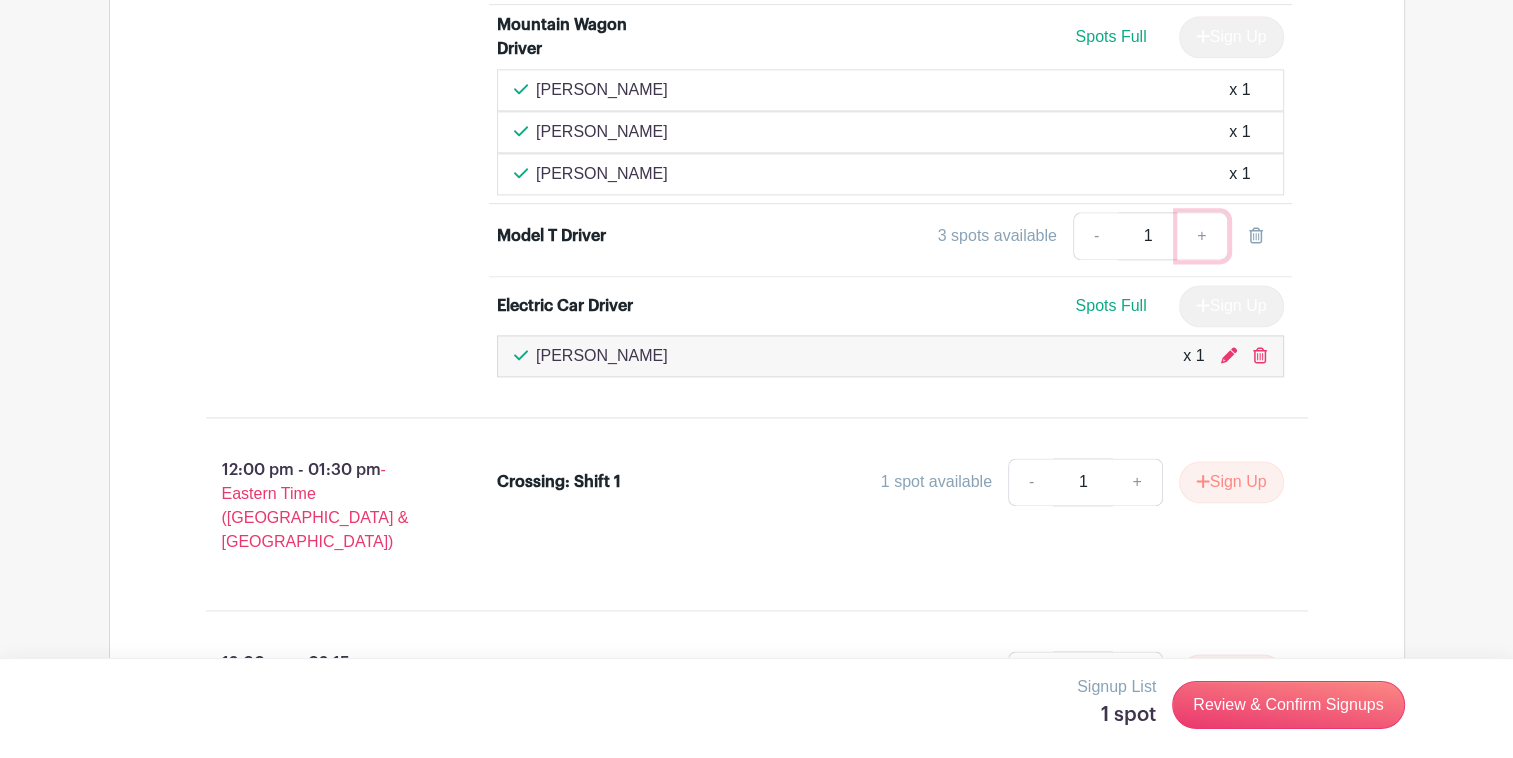 click on "+" at bounding box center (1202, 236) 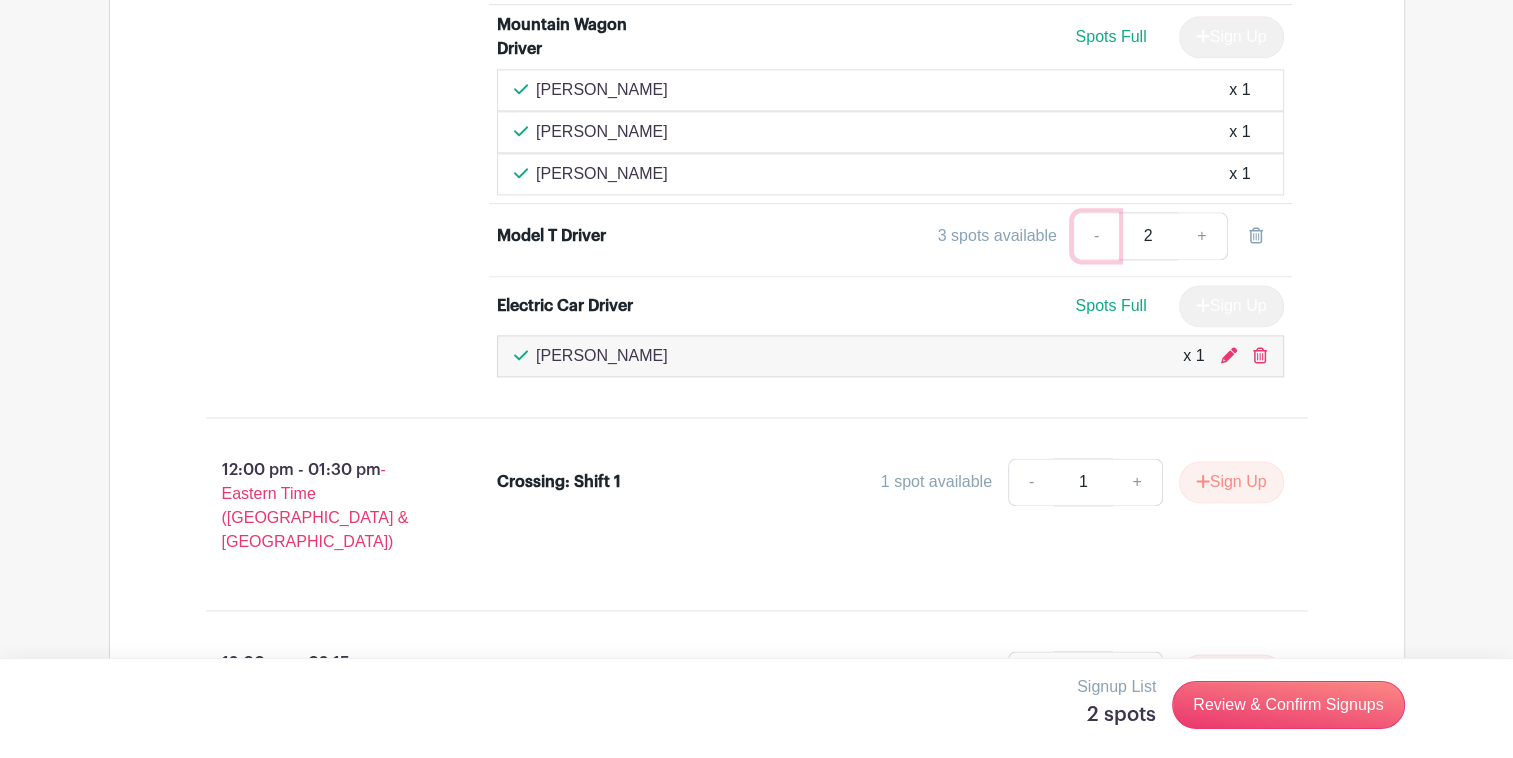 click on "-" at bounding box center (1096, 236) 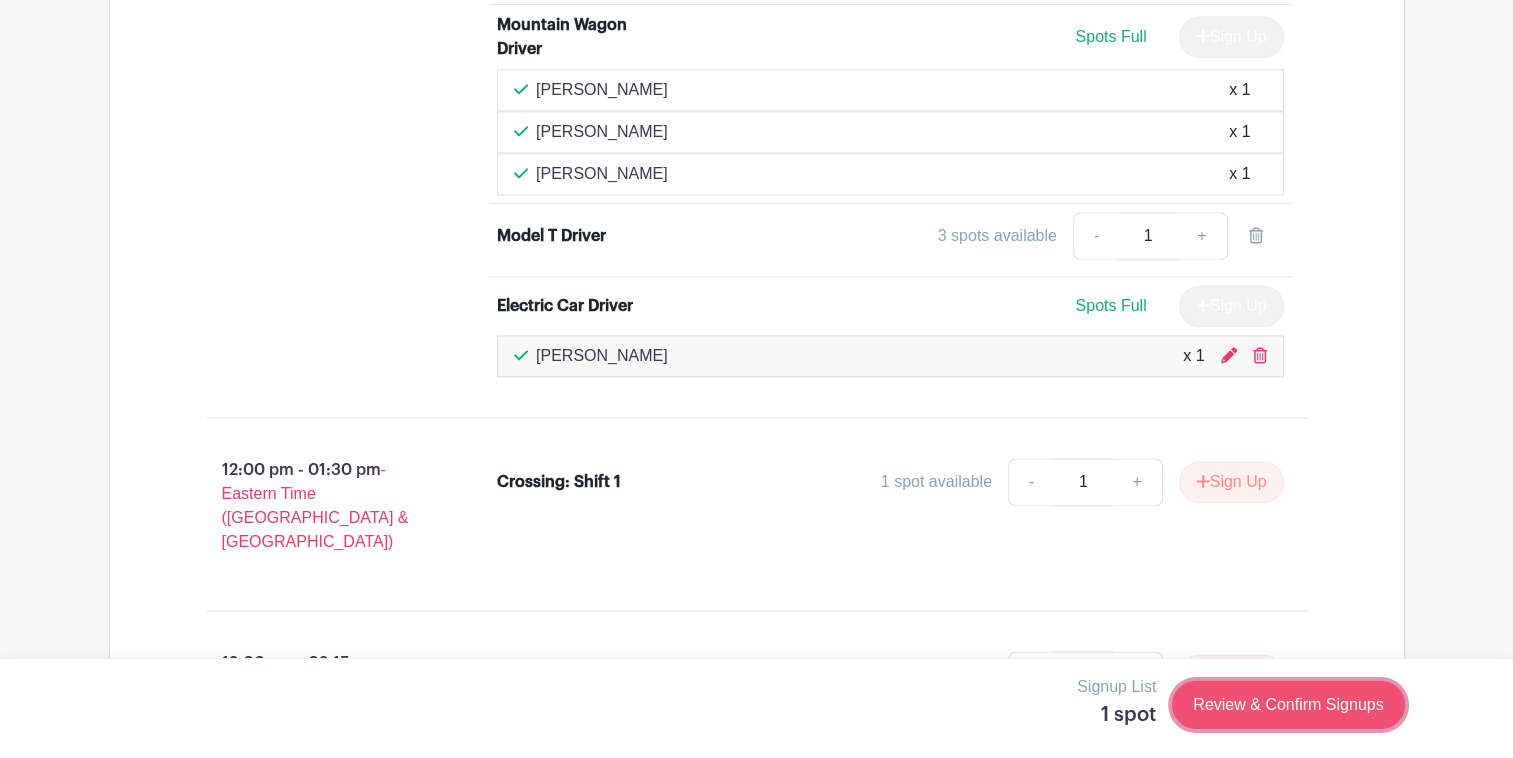 click on "Review & Confirm Signups" at bounding box center (1288, 705) 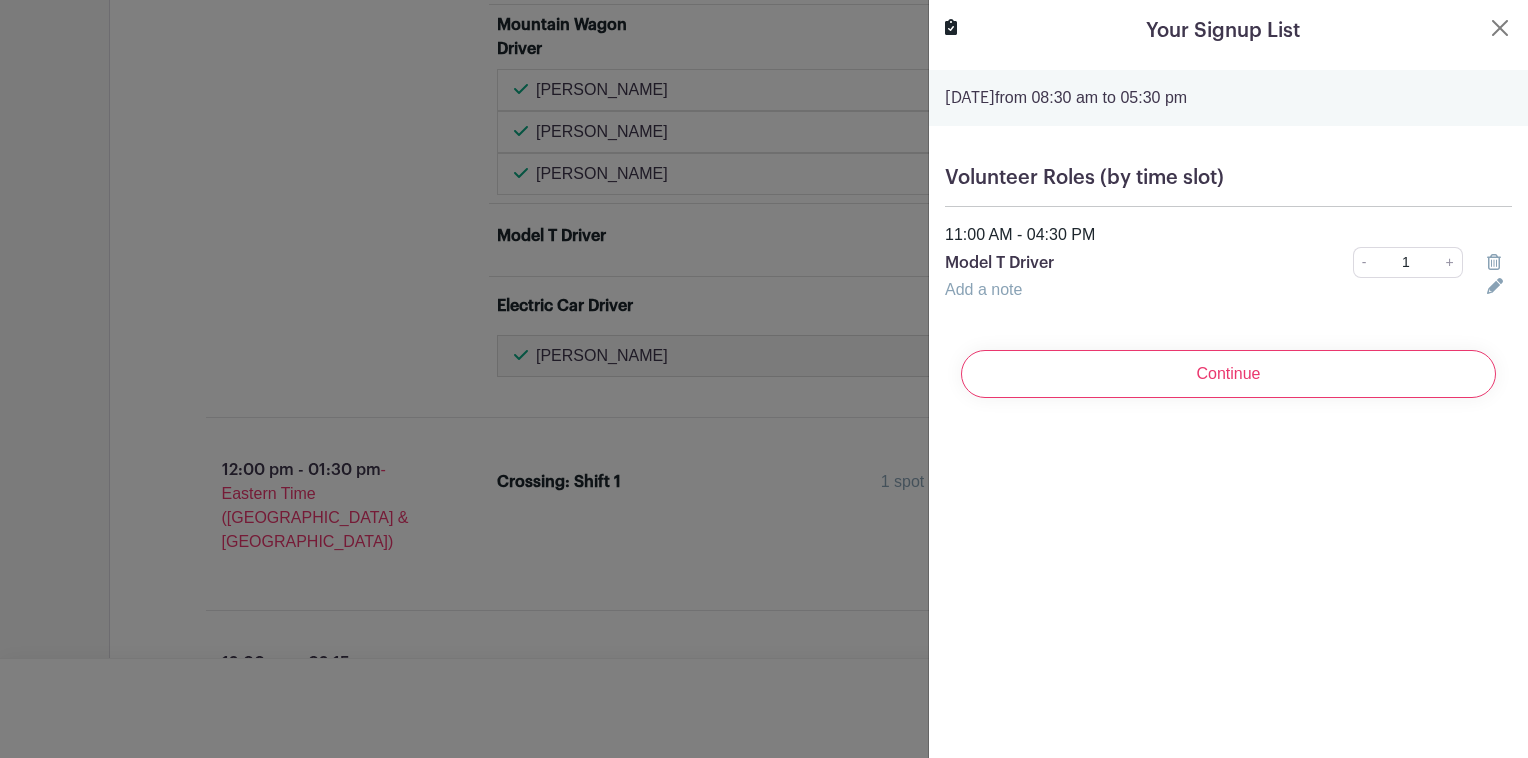 click 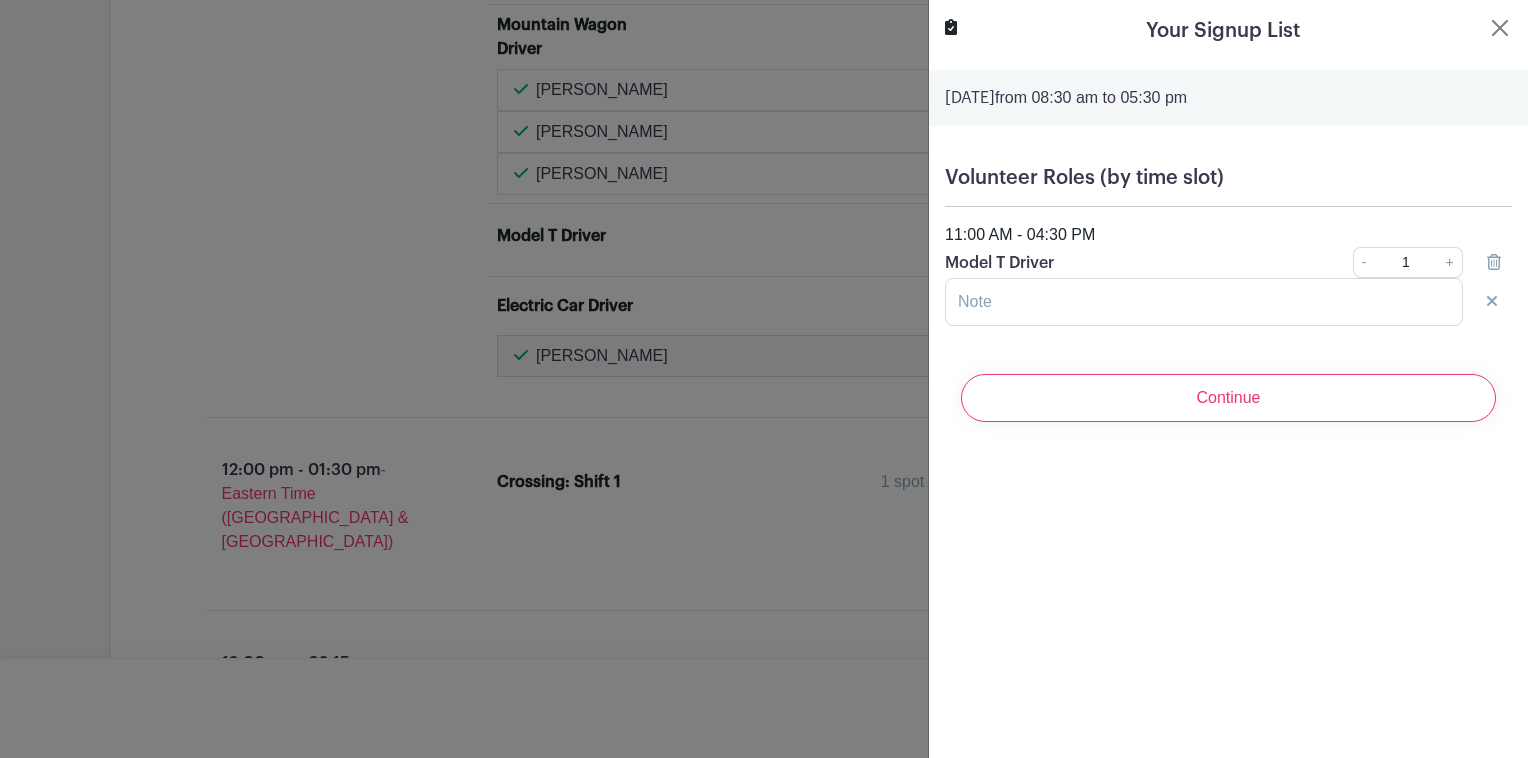 click on "Model T Driver" at bounding box center (1105, 263) 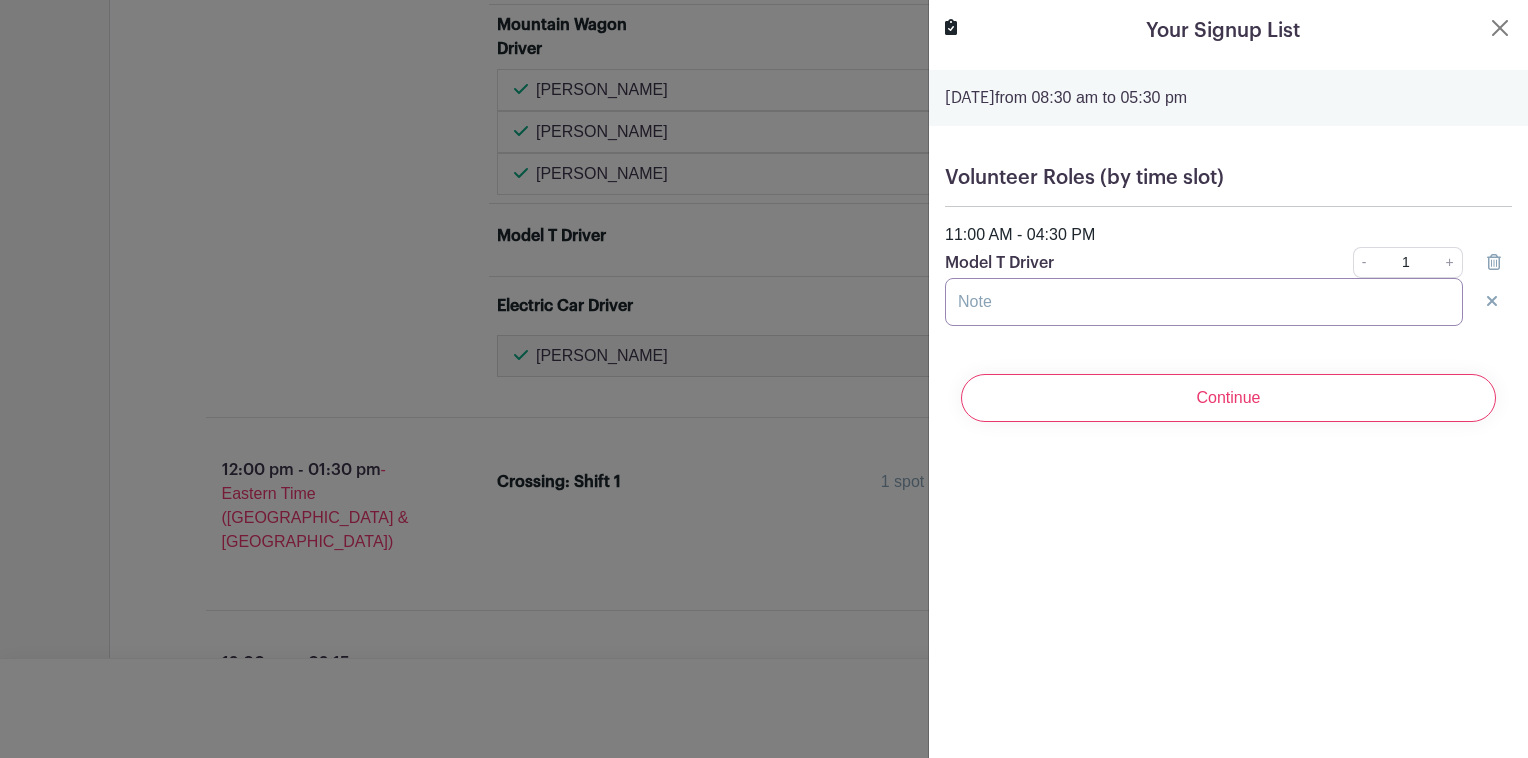 click at bounding box center (1204, 302) 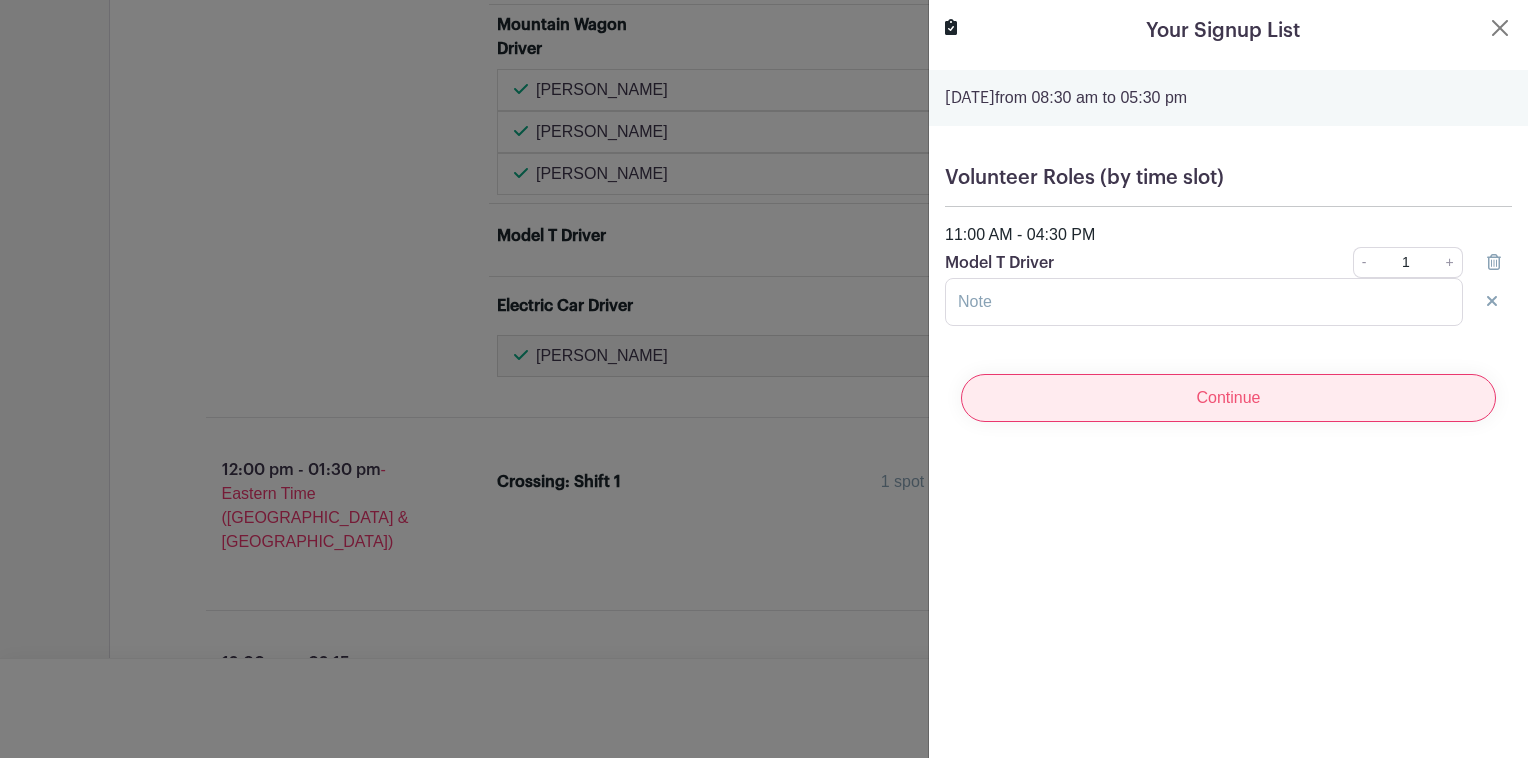 click on "Continue" at bounding box center [1228, 398] 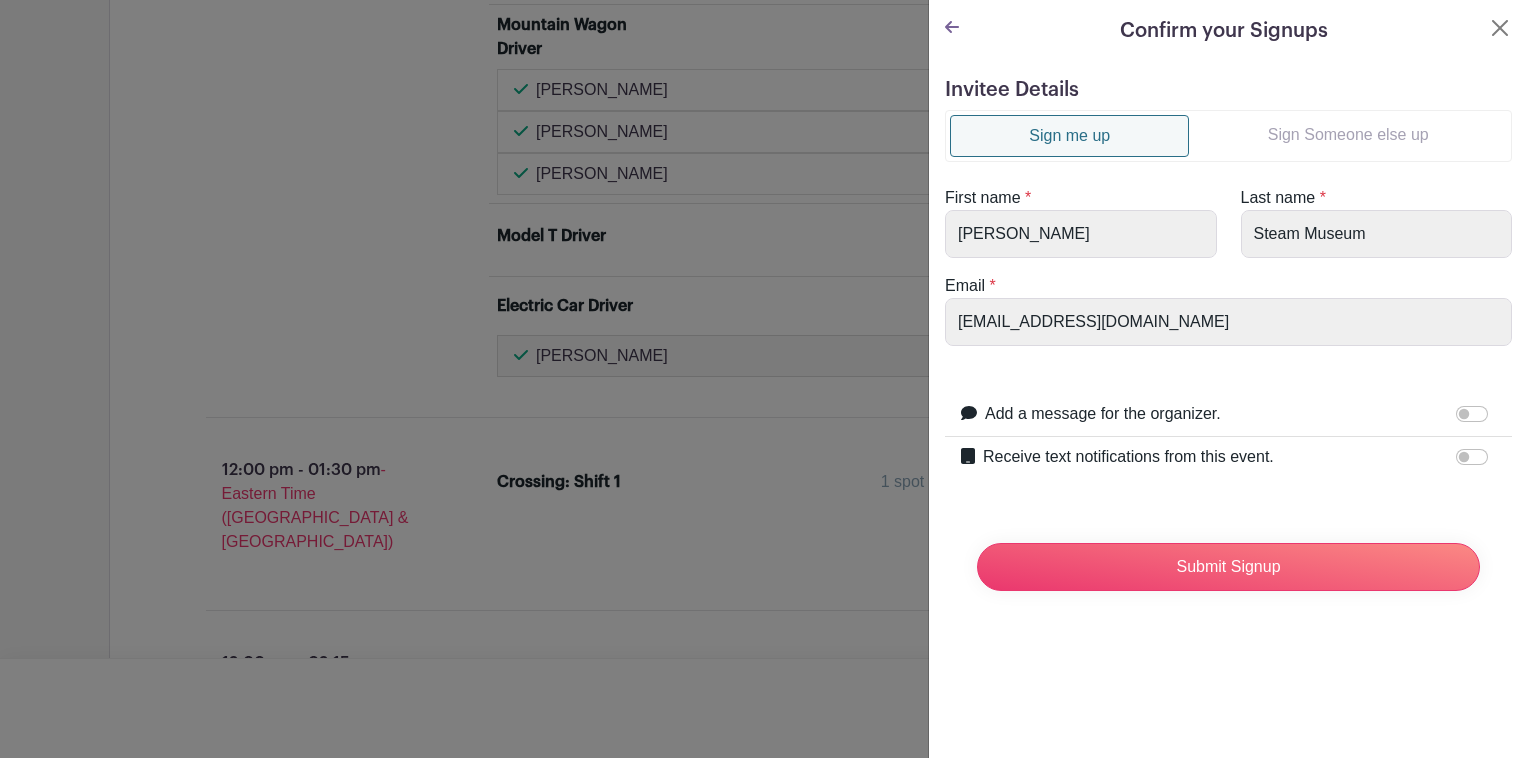 click on "Sign me up
Sign Someone else up
First name   *
Marshall
Last name   *
Steam Museum
Email   *
volunteer@auburnheights.org" at bounding box center (1228, 228) 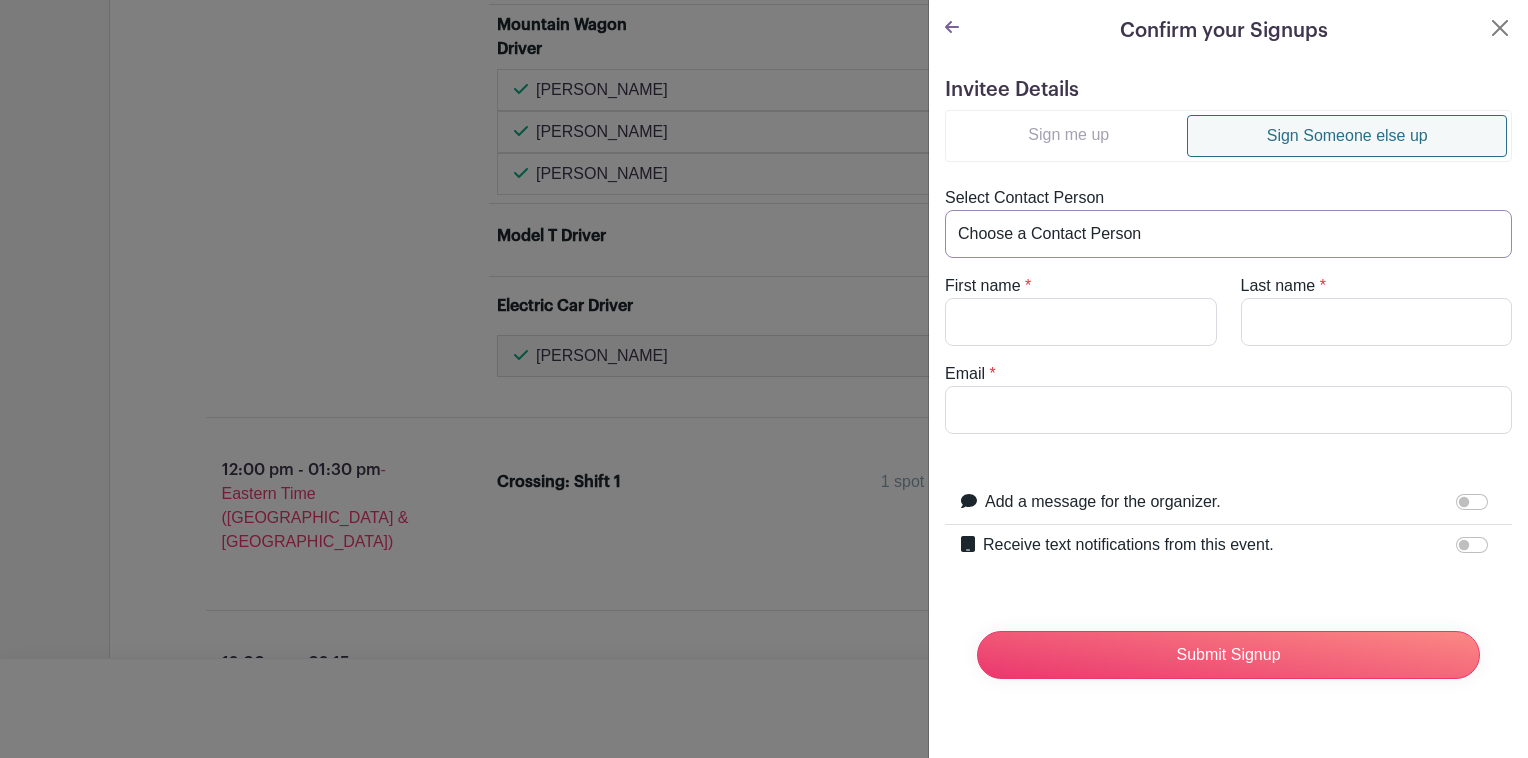 click on "Choose a Contact Person Aiden Klein (atklein3@icloud.com)
Barb Nelson (hesselnelson@gmail.com)
Barbara Nelson (hesselnelson@gmail.com)
Benjamin Aukzemas (baukr2d2@gmail.com)
Bill Boston (billbostoncycles@gmail.com)
Bill Harrington (wkharr024@msn.com)
Bob Koury (bkoury241@outlook.com)
Bob McGovern (blmc292@gmail.com)
Brent McDougall (brentwmcd@gmail.com)
Brian Barbehenn (brianbarbehenn@gmail.com)
Cathy Schwoebel (woschwoebeljr@verizon.net)
Charm Busker (cpbusker@gmail.com)
Charmayne Busker (cpbusker@gmail.com)
Chris Howard (trainbrain131@hotmail.com)
Christine Burton (cmwburton302@gmail.com)
Dan Woland (dwoland@gmail.com)
Dave Moorhead (dgmoorhead2@gmail.com)
David Kingsbury (david.e.kingsbury@gmail.com)
David Moorhead (dgmoorhead@verizon.net)
Devon Hall (devonh13@gmail.com)
Gabe Yancoskie (tsiuma@yahoo.com)
Glenn Gunter (ggunterrr@aol.com)
Harry Warren (thehnw1223@gmail.com)
James Faulstich (jfaulsti10@gmail.com)
Jay Williams (stanley1910@verizon.net)" at bounding box center [1228, 234] 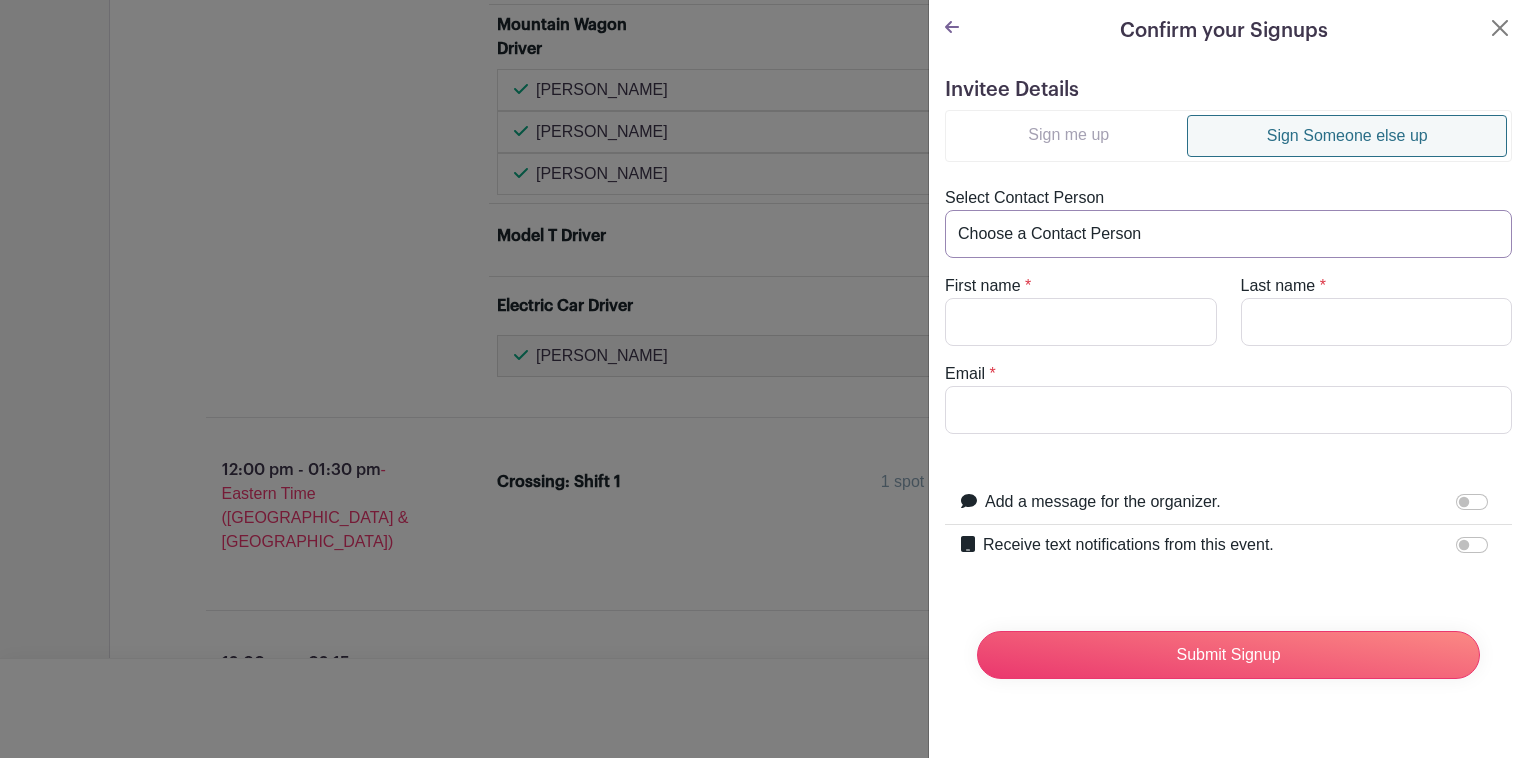 click on "Choose a Contact Person Aiden Klein (atklein3@icloud.com)
Barb Nelson (hesselnelson@gmail.com)
Barbara Nelson (hesselnelson@gmail.com)
Benjamin Aukzemas (baukr2d2@gmail.com)
Bill Boston (billbostoncycles@gmail.com)
Bill Harrington (wkharr024@msn.com)
Bob Koury (bkoury241@outlook.com)
Bob McGovern (blmc292@gmail.com)
Brent McDougall (brentwmcd@gmail.com)
Brian Barbehenn (brianbarbehenn@gmail.com)
Cathy Schwoebel (woschwoebeljr@verizon.net)
Charm Busker (cpbusker@gmail.com)
Charmayne Busker (cpbusker@gmail.com)
Chris Howard (trainbrain131@hotmail.com)
Christine Burton (cmwburton302@gmail.com)
Dan Woland (dwoland@gmail.com)
Dave Moorhead (dgmoorhead2@gmail.com)
David Kingsbury (david.e.kingsbury@gmail.com)
David Moorhead (dgmoorhead@verizon.net)
Devon Hall (devonh13@gmail.com)
Gabe Yancoskie (tsiuma@yahoo.com)
Glenn Gunter (ggunterrr@aol.com)
Harry Warren (thehnw1223@gmail.com)
James Faulstich (jfaulsti10@gmail.com)
Jay Williams (stanley1910@verizon.net)" at bounding box center (1228, 234) 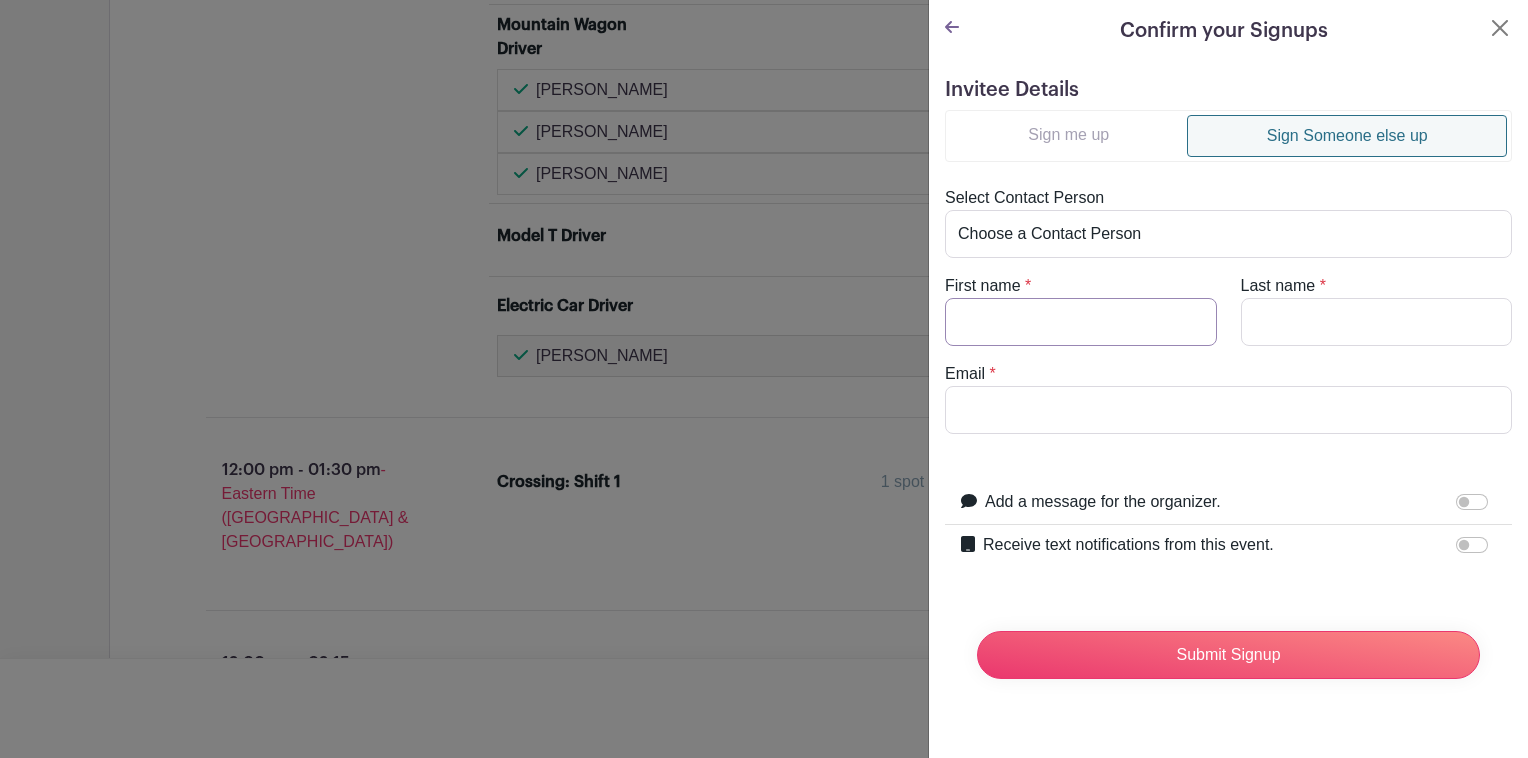 click on "First name" at bounding box center (1081, 322) 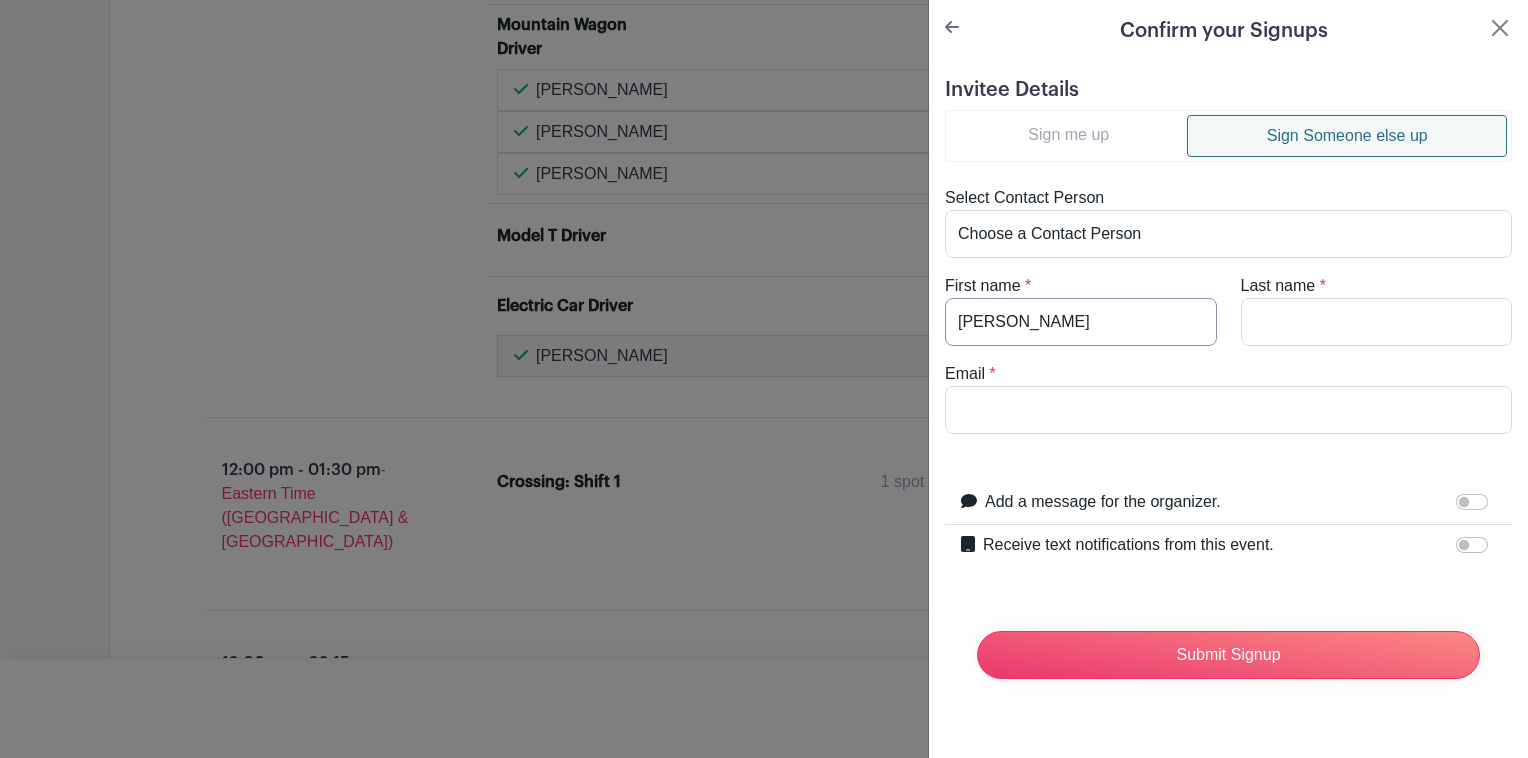 type on "John" 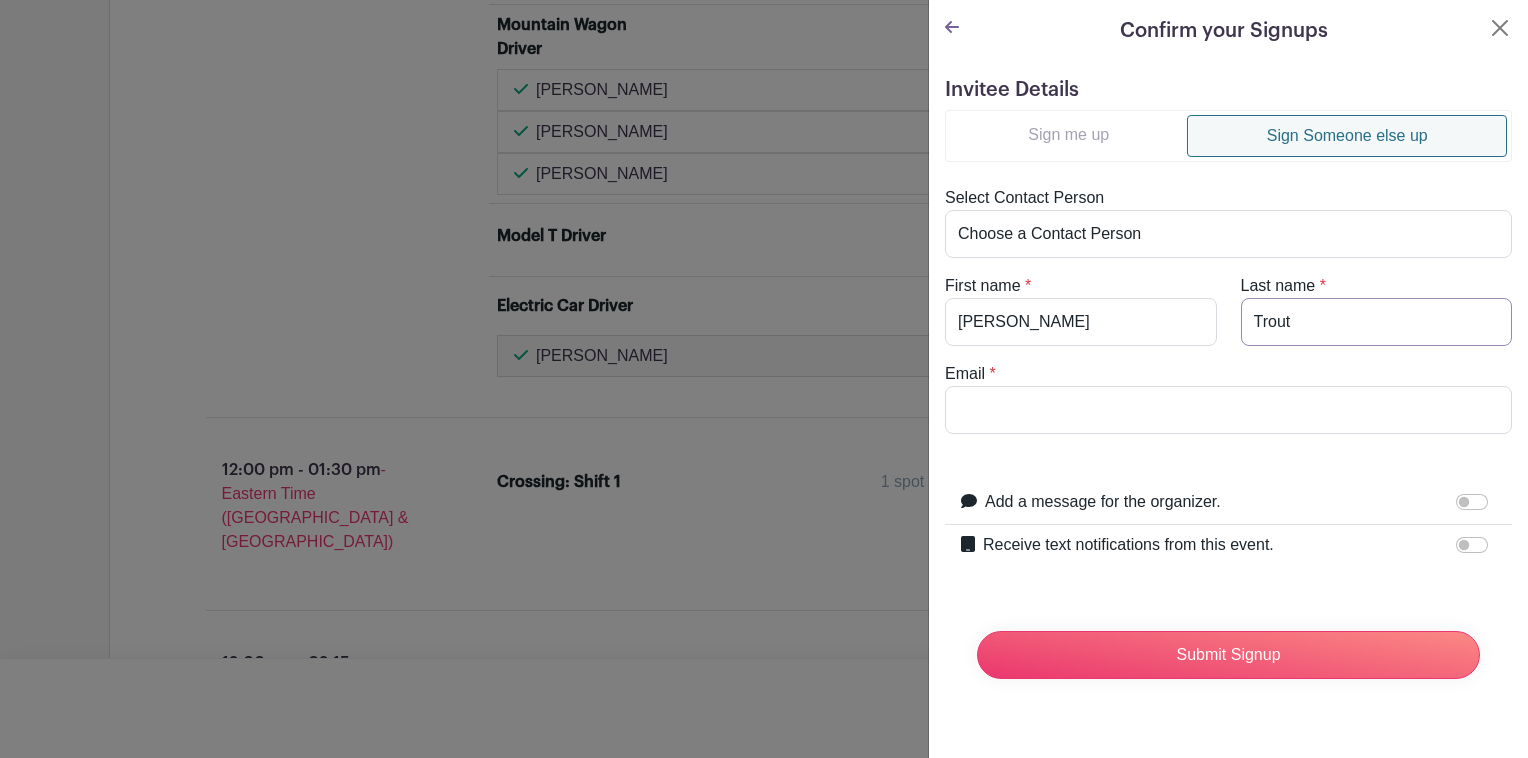 type on "Trout" 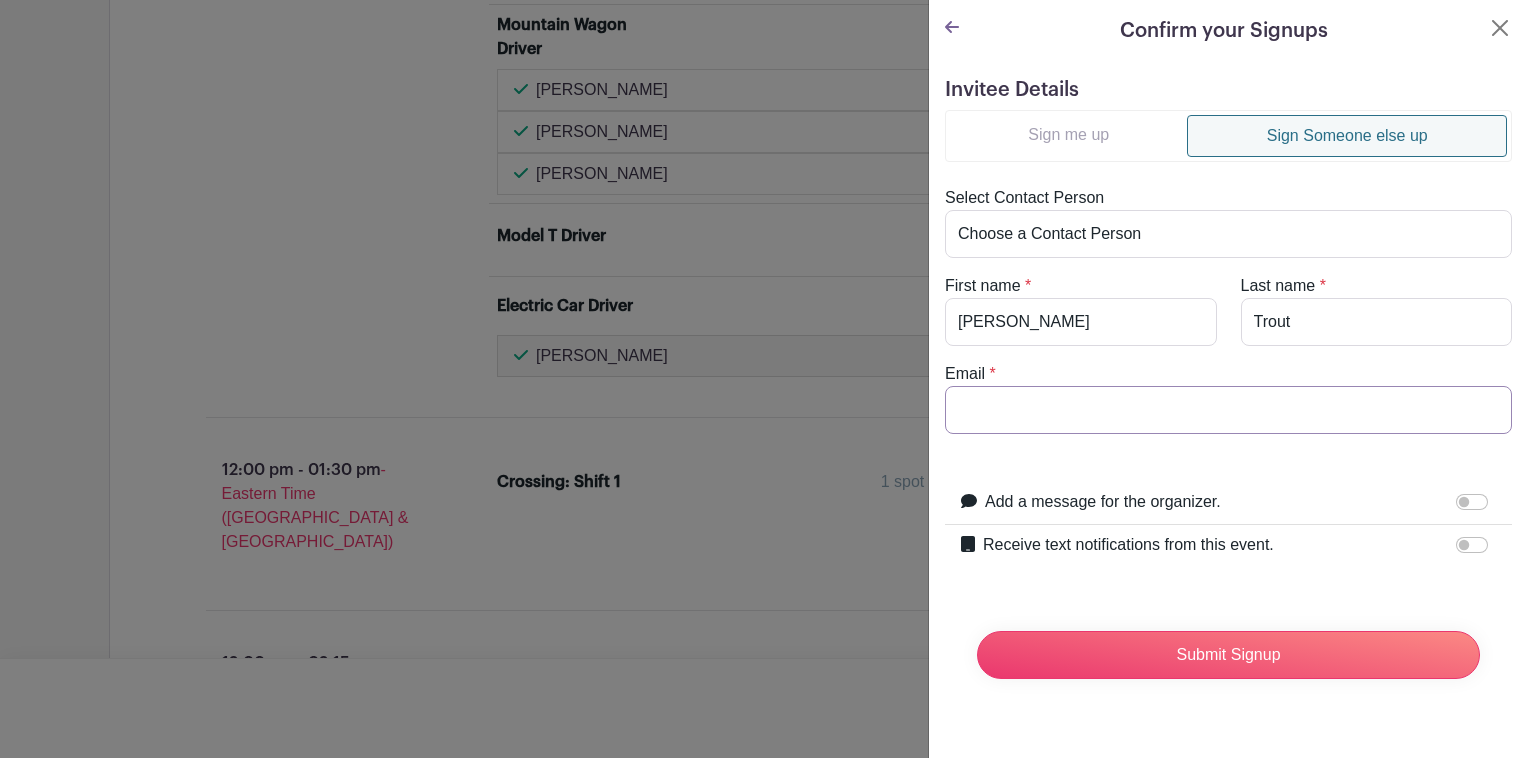 click on "Email" at bounding box center [1228, 410] 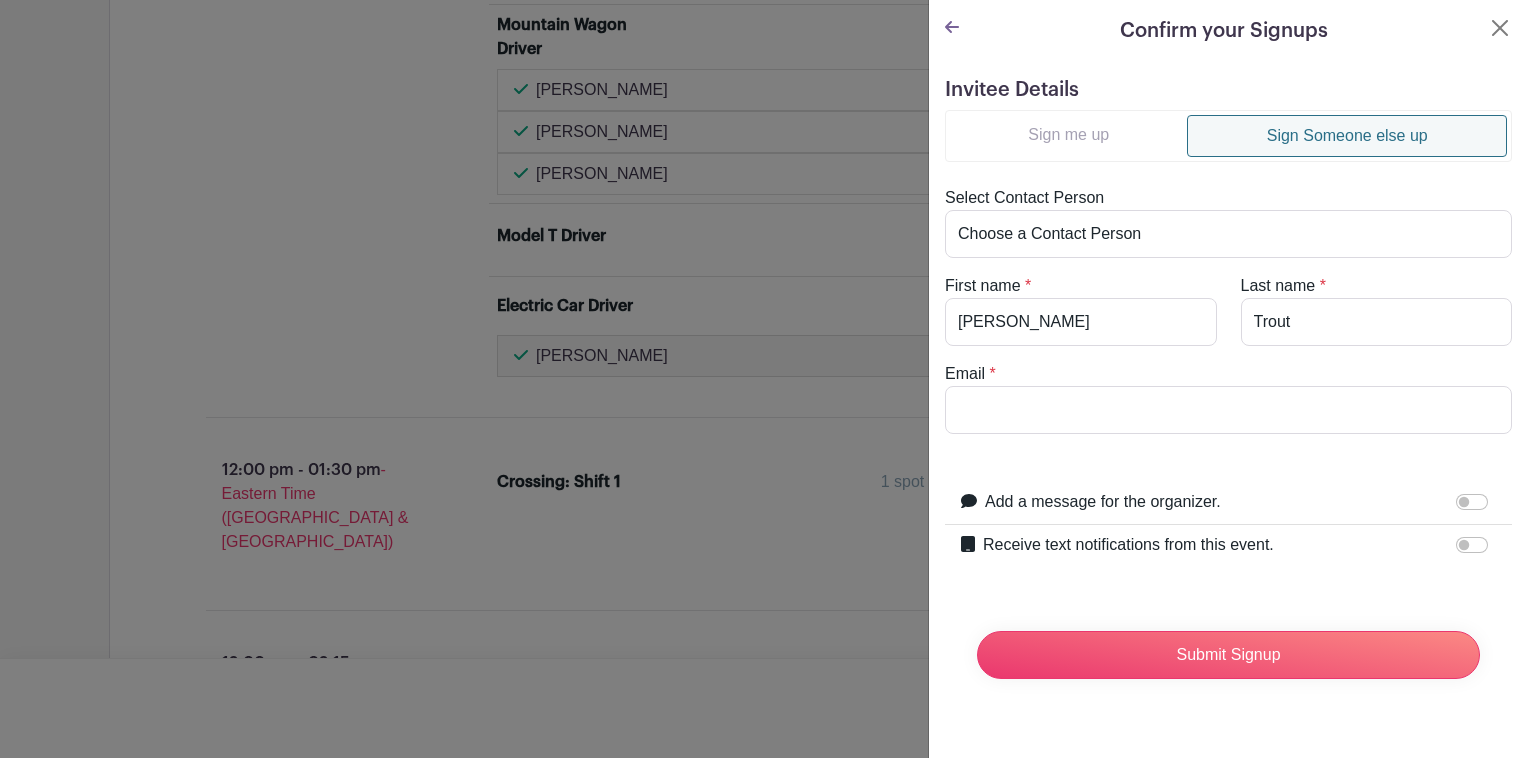click on "Invitee Details
Sign me up
Sign Someone else up
Select Contact Person
Choose a Contact Person Aiden Klein (atklein3@icloud.com)
Barb Nelson (hesselnelson@gmail.com)
Barbara Nelson (hesselnelson@gmail.com)
Benjamin Aukzemas (baukr2d2@gmail.com)
Bill Boston (billbostoncycles@gmail.com)
Bill Harrington (wkharr024@msn.com)
Bob Koury (bkoury241@outlook.com)
Bob McGovern (blmc292@gmail.com)
Brent McDougall (brentwmcd@gmail.com)
Brian Barbehenn (brianbarbehenn@gmail.com)
Cathy Schwoebel (woschwoebeljr@verizon.net)
Charm Busker (cpbusker@gmail.com)
Charmayne Busker (cpbusker@gmail.com)
Chris Howard (trainbrain131@hotmail.com)
Christine Burton (cmwburton302@gmail.com)
Dan Woland (dwoland@gmail.com)
Dave Moorhead (dgmoorhead2@gmail.com)" at bounding box center (1228, 394) 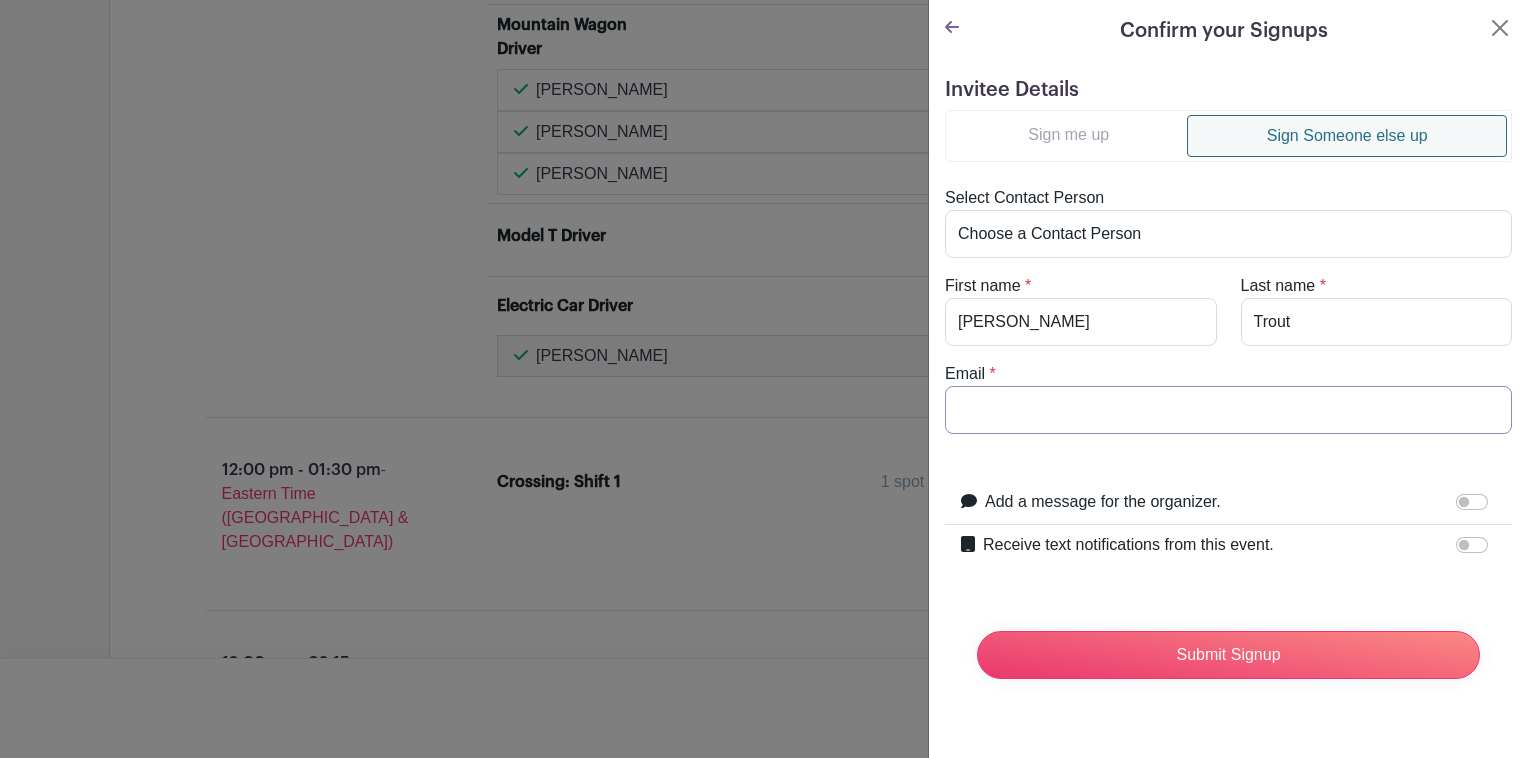 click on "Email" at bounding box center [1228, 410] 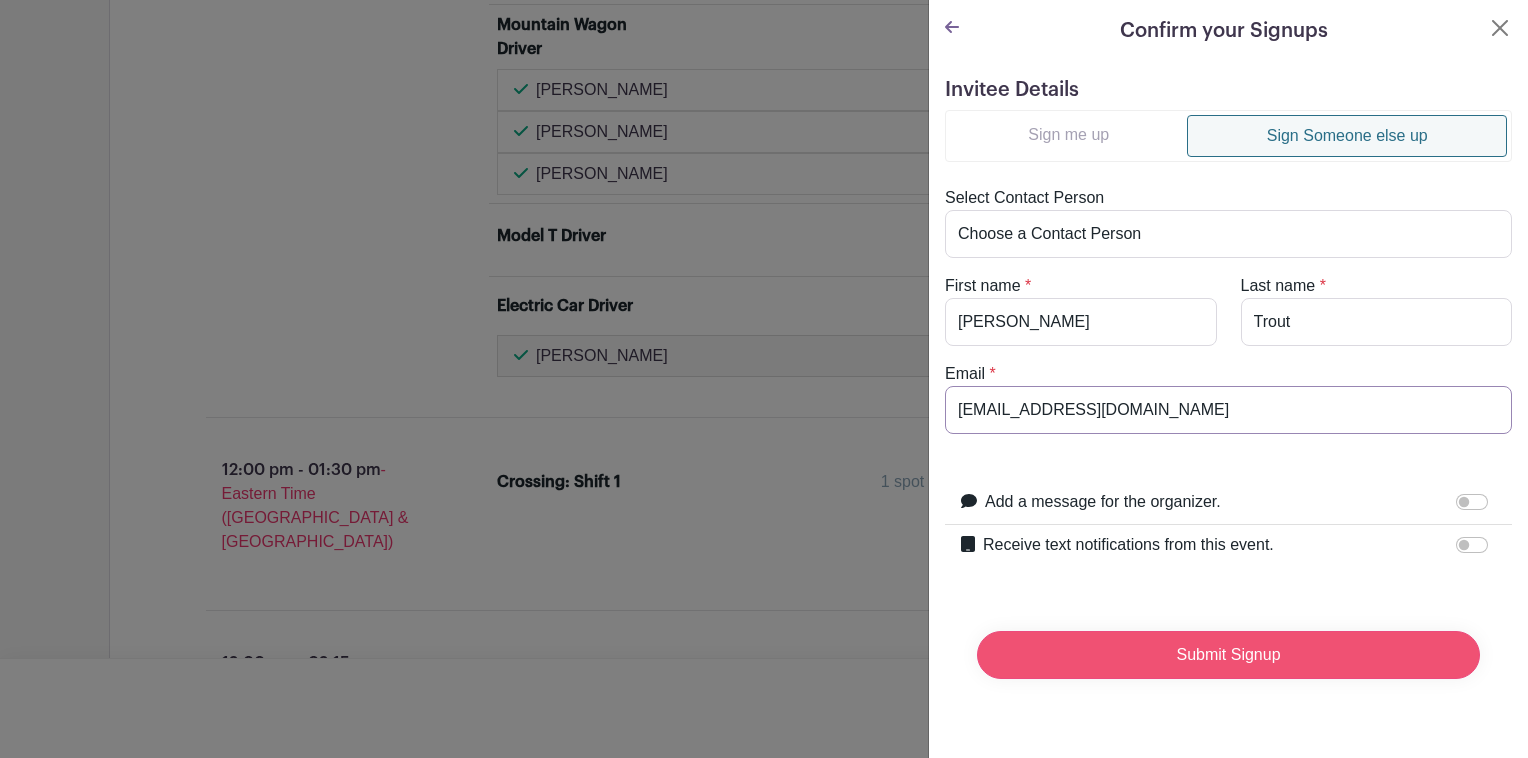 type on "tjtrout462@gmail.com" 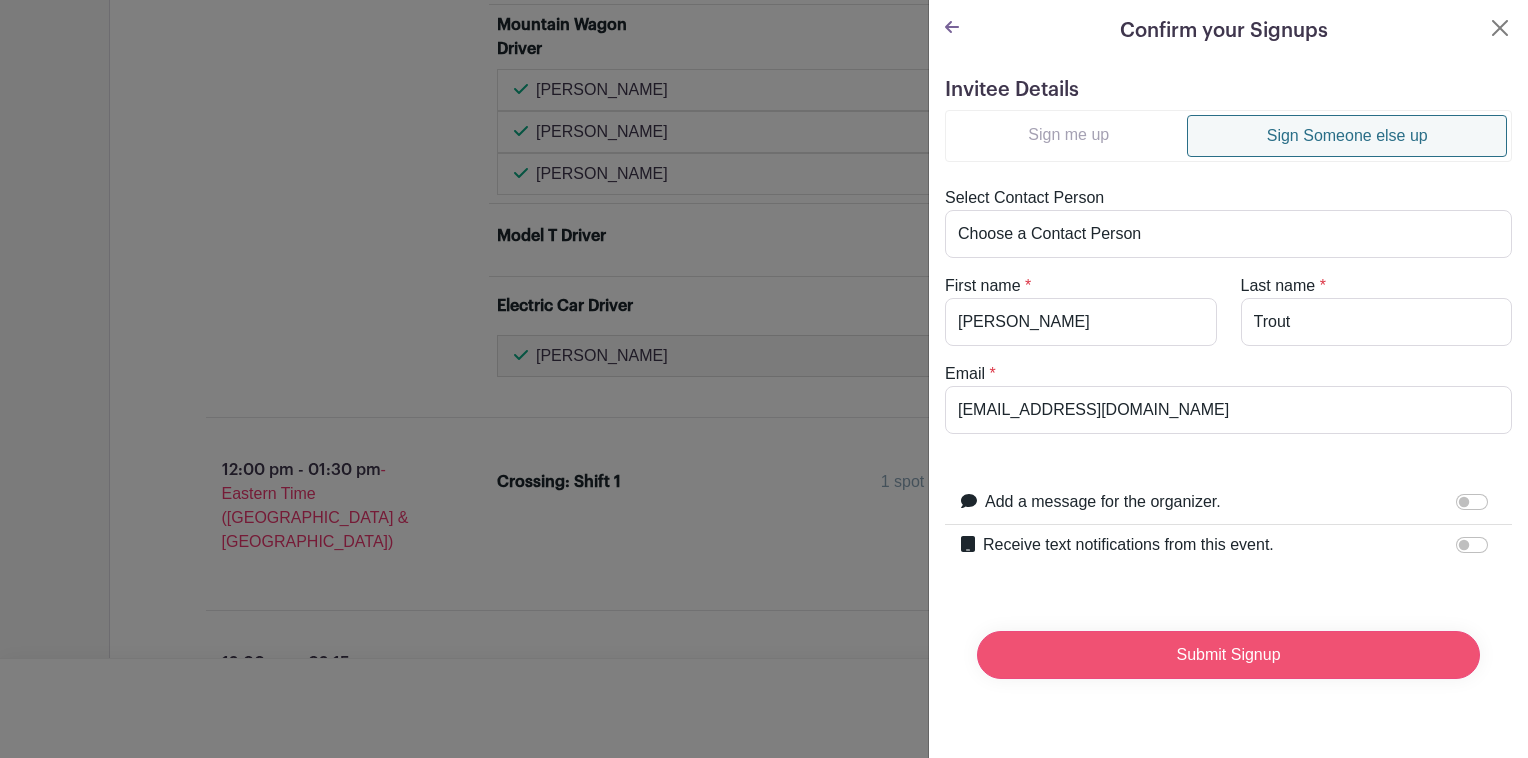 click on "Submit Signup" at bounding box center [1228, 655] 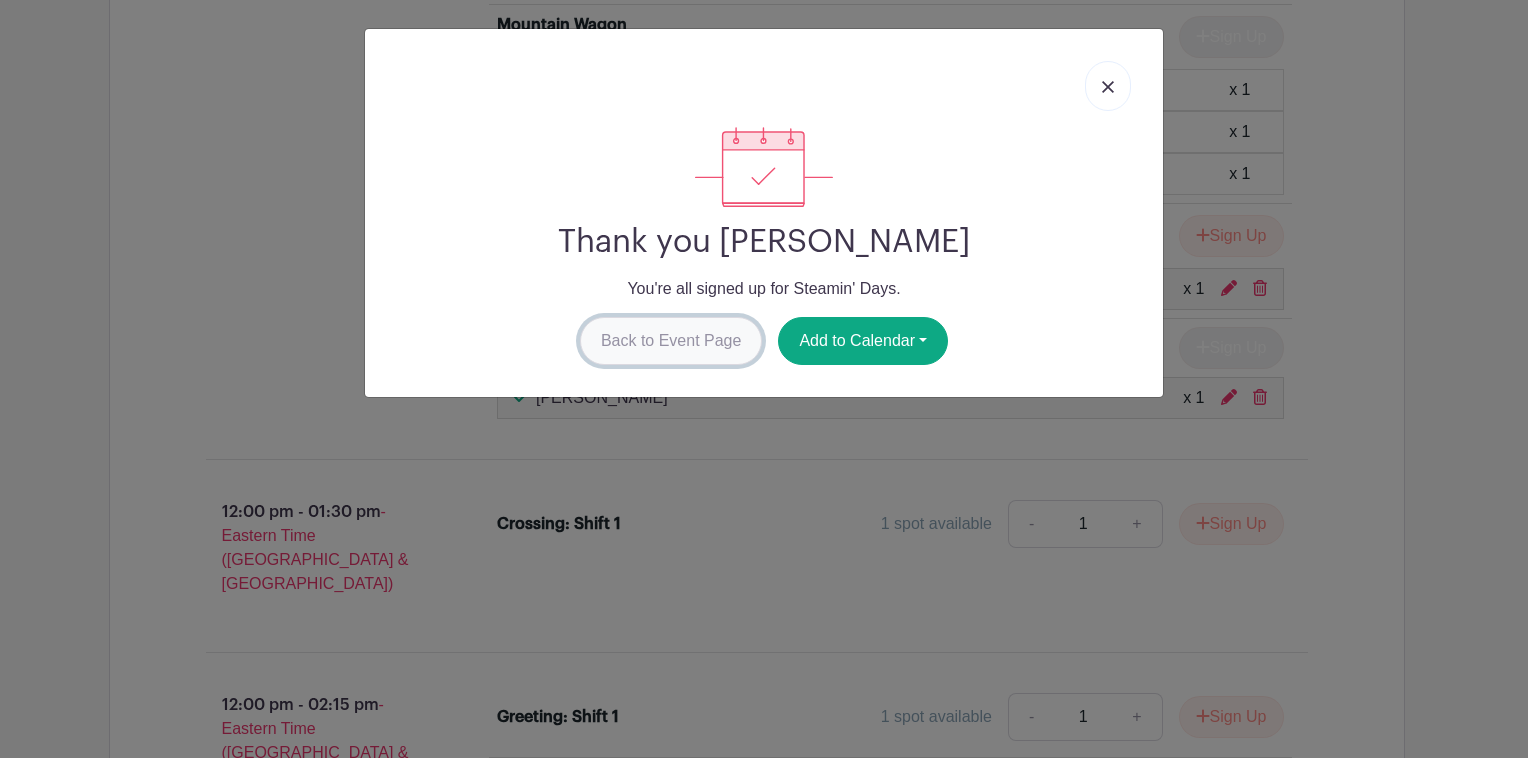 click on "Back to Event Page" at bounding box center (671, 341) 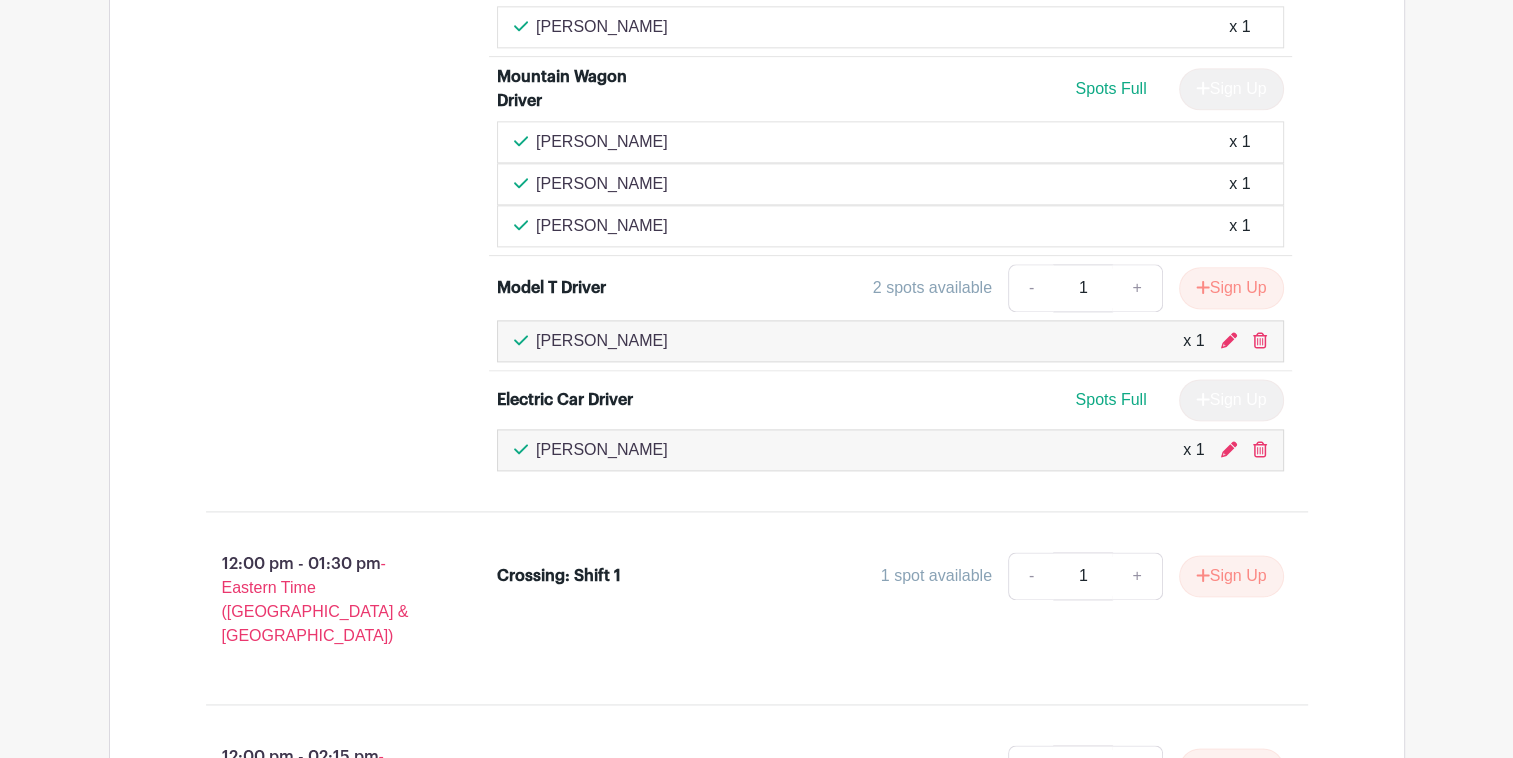 scroll, scrollTop: 2516, scrollLeft: 0, axis: vertical 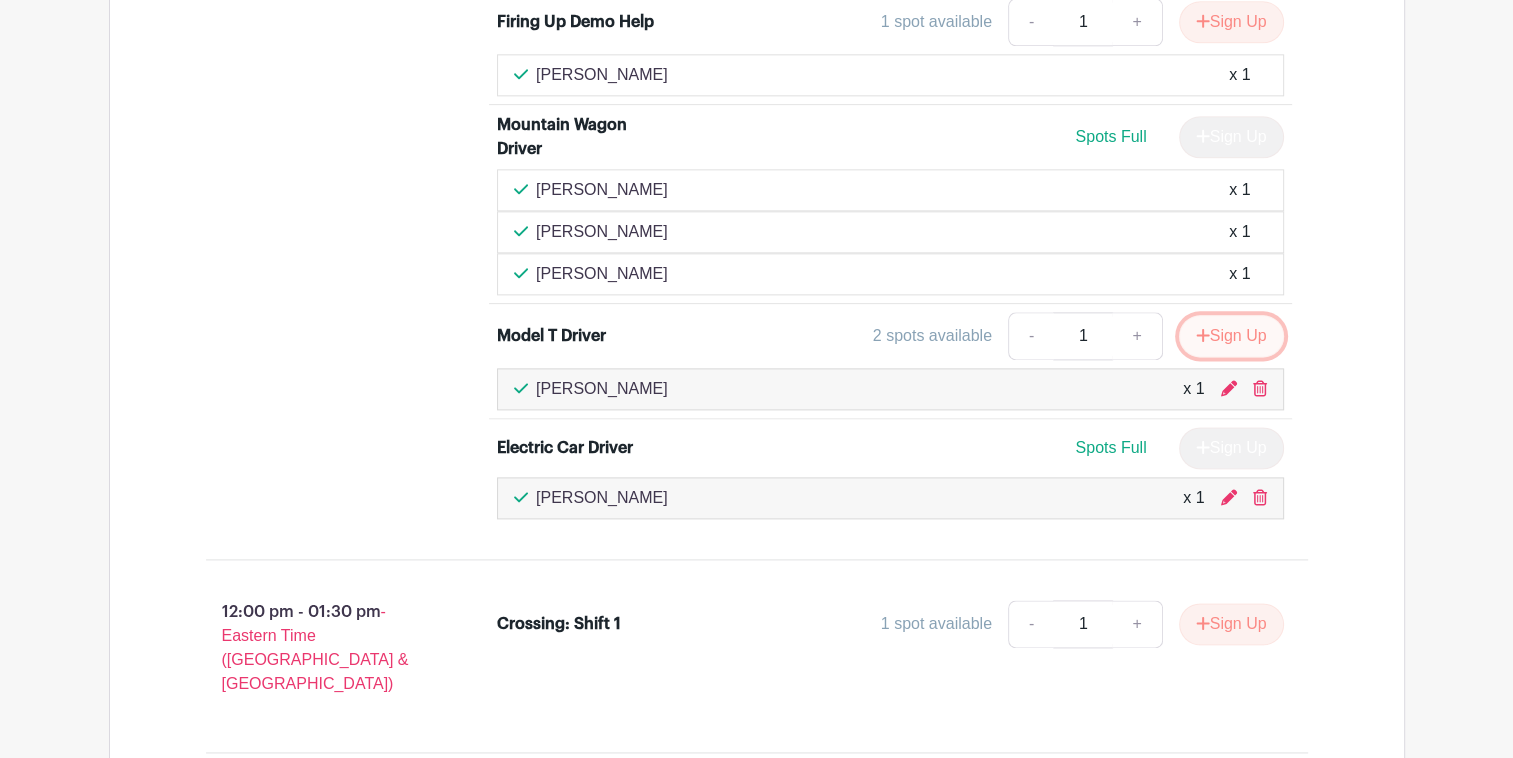 click on "Sign Up" at bounding box center [1231, 336] 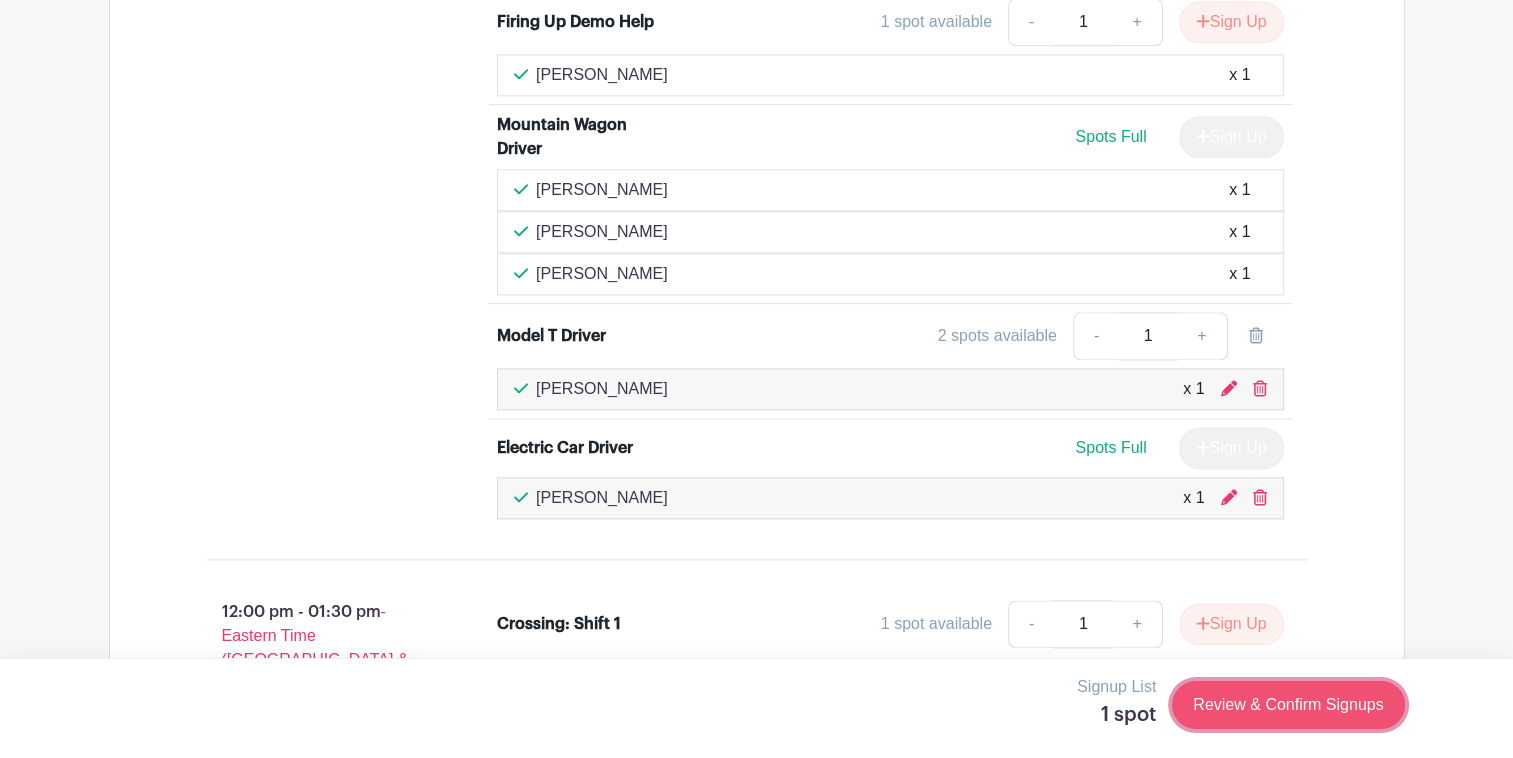 click on "Review & Confirm Signups" at bounding box center [1288, 705] 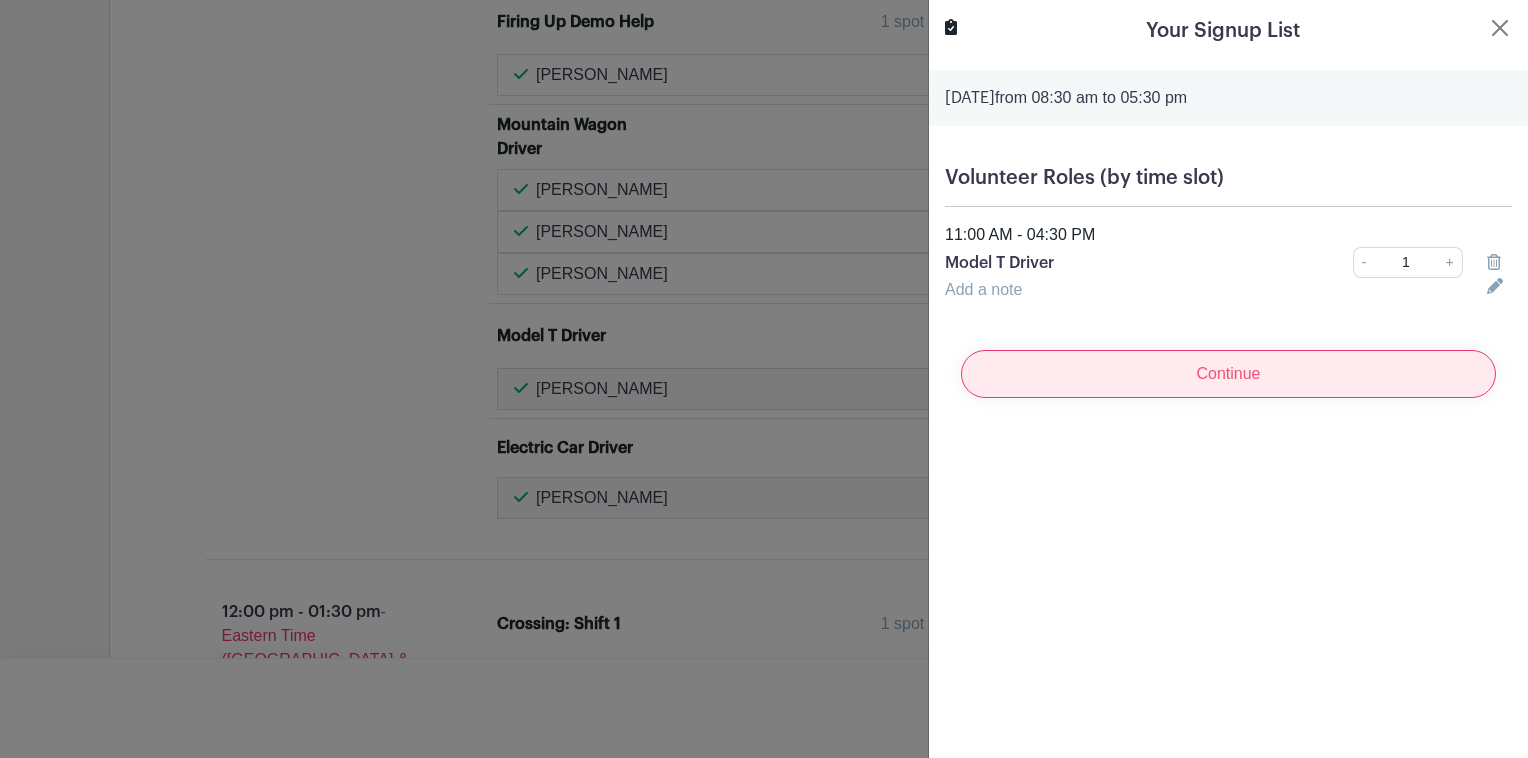 click on "Continue" at bounding box center (1228, 374) 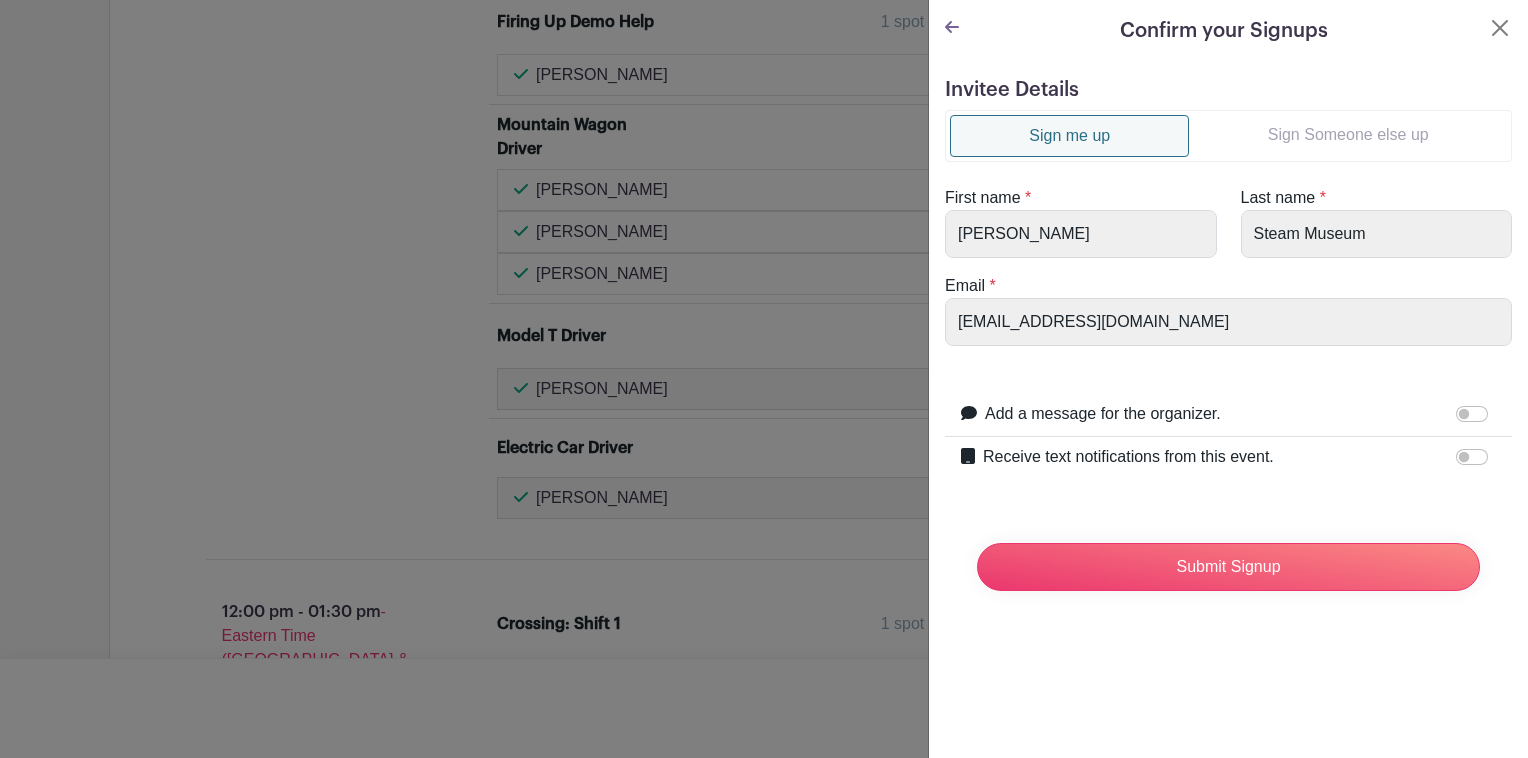 click on "Sign Someone else up" at bounding box center [1348, 135] 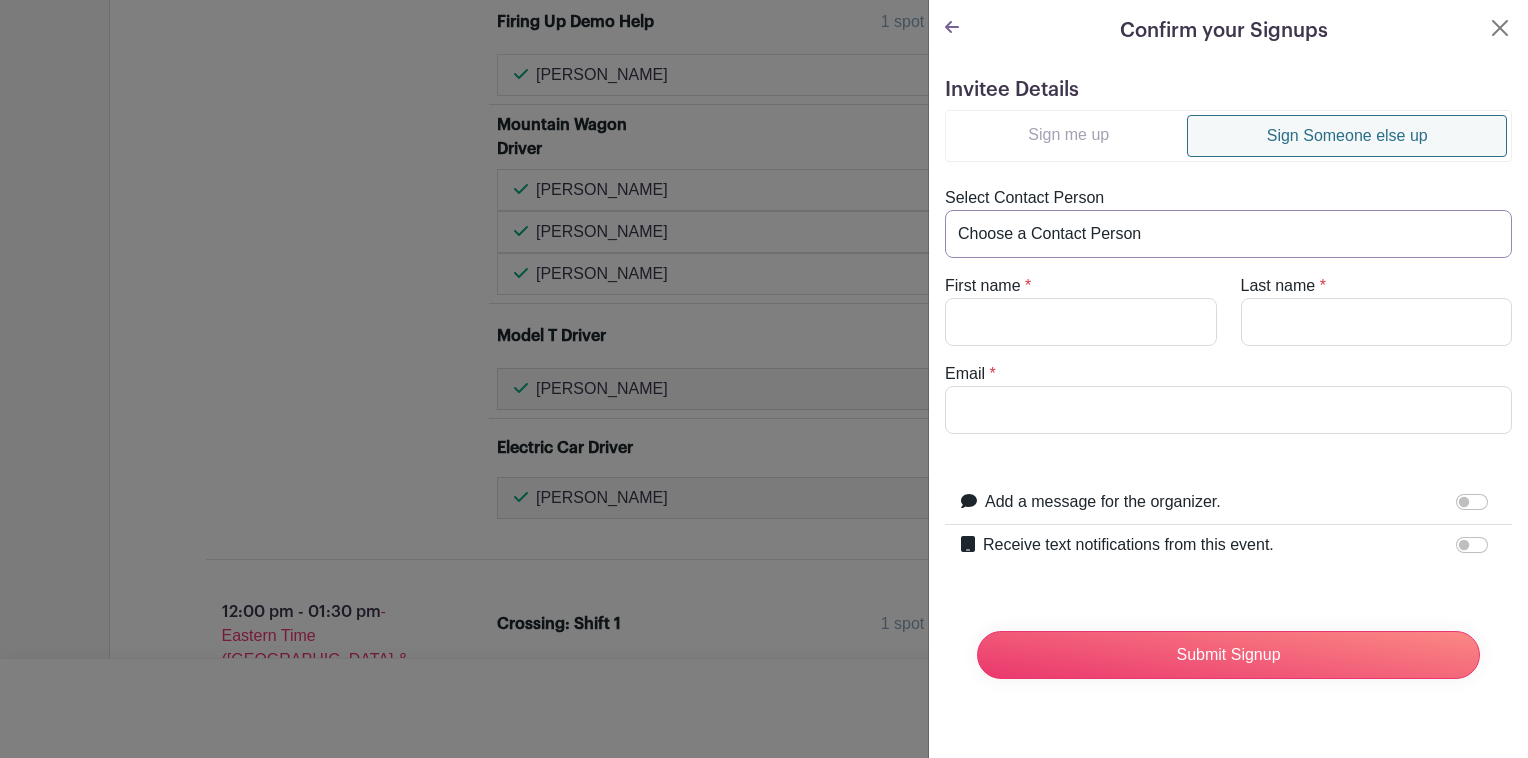 click on "Choose a Contact Person Aiden Klein (atklein3@icloud.com)
Barb Nelson (hesselnelson@gmail.com)
Barbara Nelson (hesselnelson@gmail.com)
Benjamin Aukzemas (baukr2d2@gmail.com)
Bill Boston (billbostoncycles@gmail.com)
Bill Harrington (wkharr024@msn.com)
Bob Koury (bkoury241@outlook.com)
Bob McGovern (blmc292@gmail.com)
Brent McDougall (brentwmcd@gmail.com)
Brian Barbehenn (brianbarbehenn@gmail.com)
Cathy Schwoebel (woschwoebeljr@verizon.net)
Charm Busker (cpbusker@gmail.com)
Charmayne Busker (cpbusker@gmail.com)
Chris Howard (trainbrain131@hotmail.com)
Christine Burton (cmwburton302@gmail.com)
Dan Woland (dwoland@gmail.com)
Dave Moorhead (dgmoorhead2@gmail.com)
David Kingsbury (david.e.kingsbury@gmail.com)
David Moorhead (dgmoorhead@verizon.net)
Devon Hall (devonh13@gmail.com)
Gabe Yancoskie (tsiuma@yahoo.com)
Glenn Gunter (ggunterrr@aol.com)
Harry Warren (thehnw1223@gmail.com)
James Faulstich (jfaulsti10@gmail.com)
Jay Williams (stanley1910@verizon.net)" at bounding box center [1228, 234] 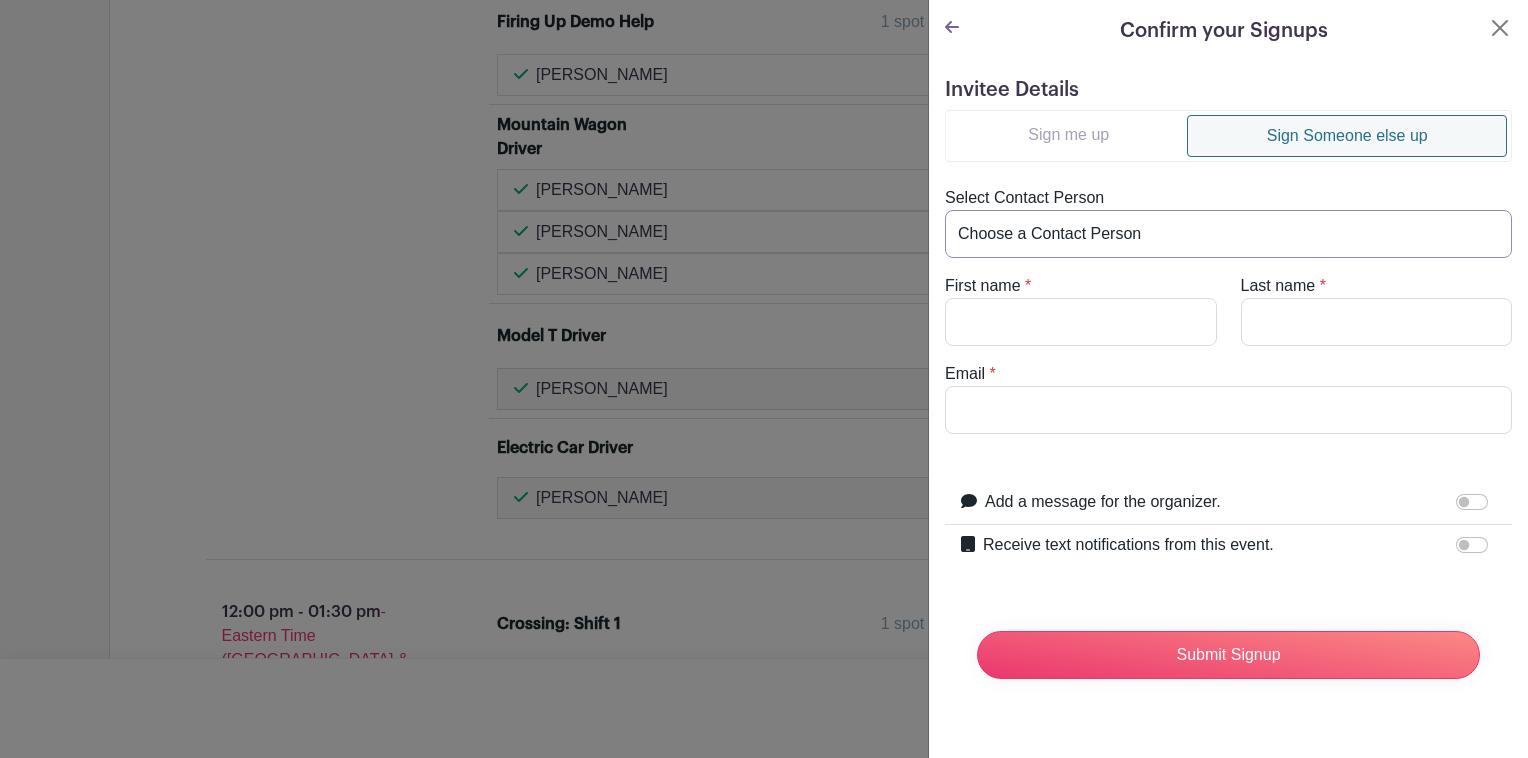 select on "devonh13@gmail.com" 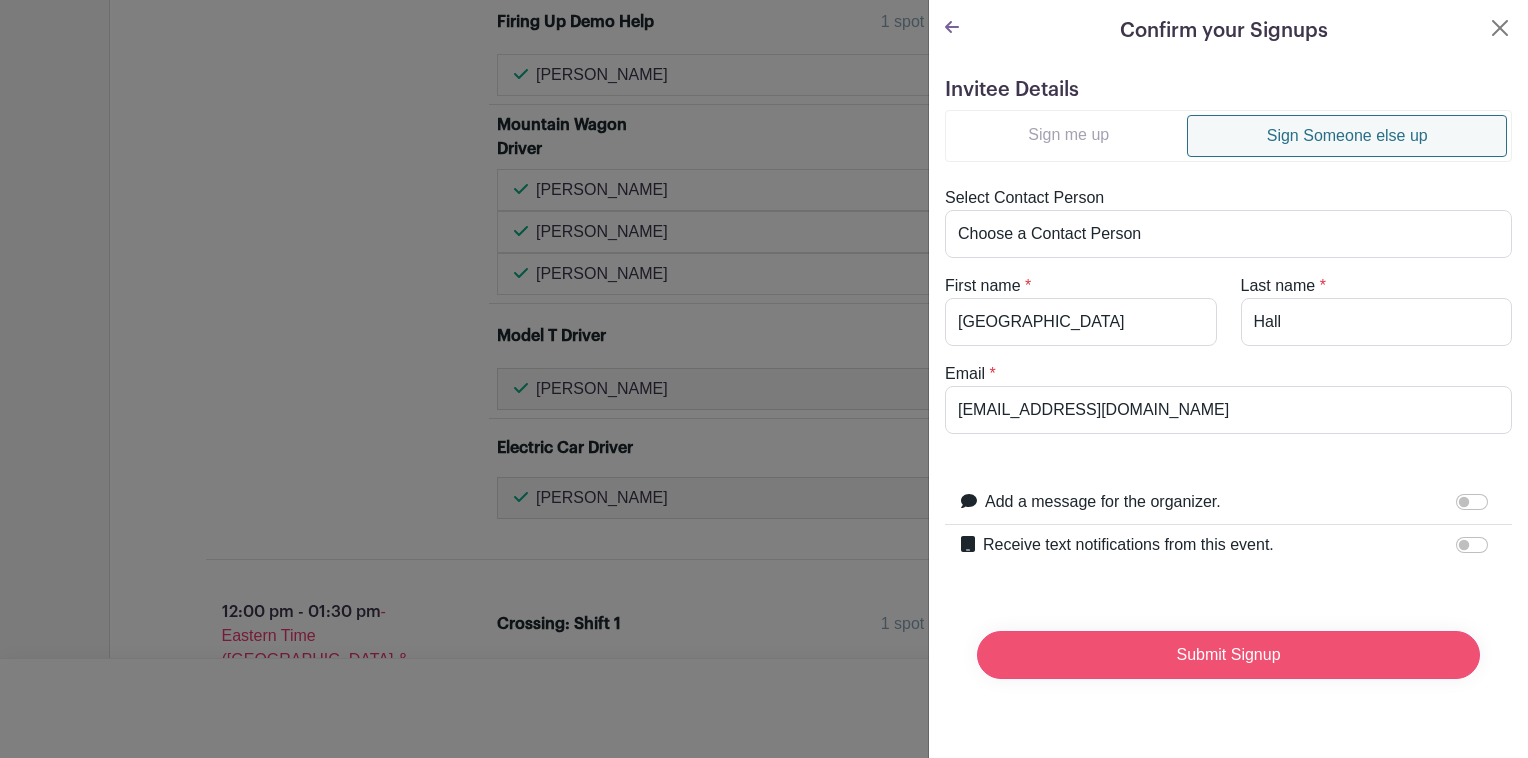 click on "Submit Signup" at bounding box center (1228, 655) 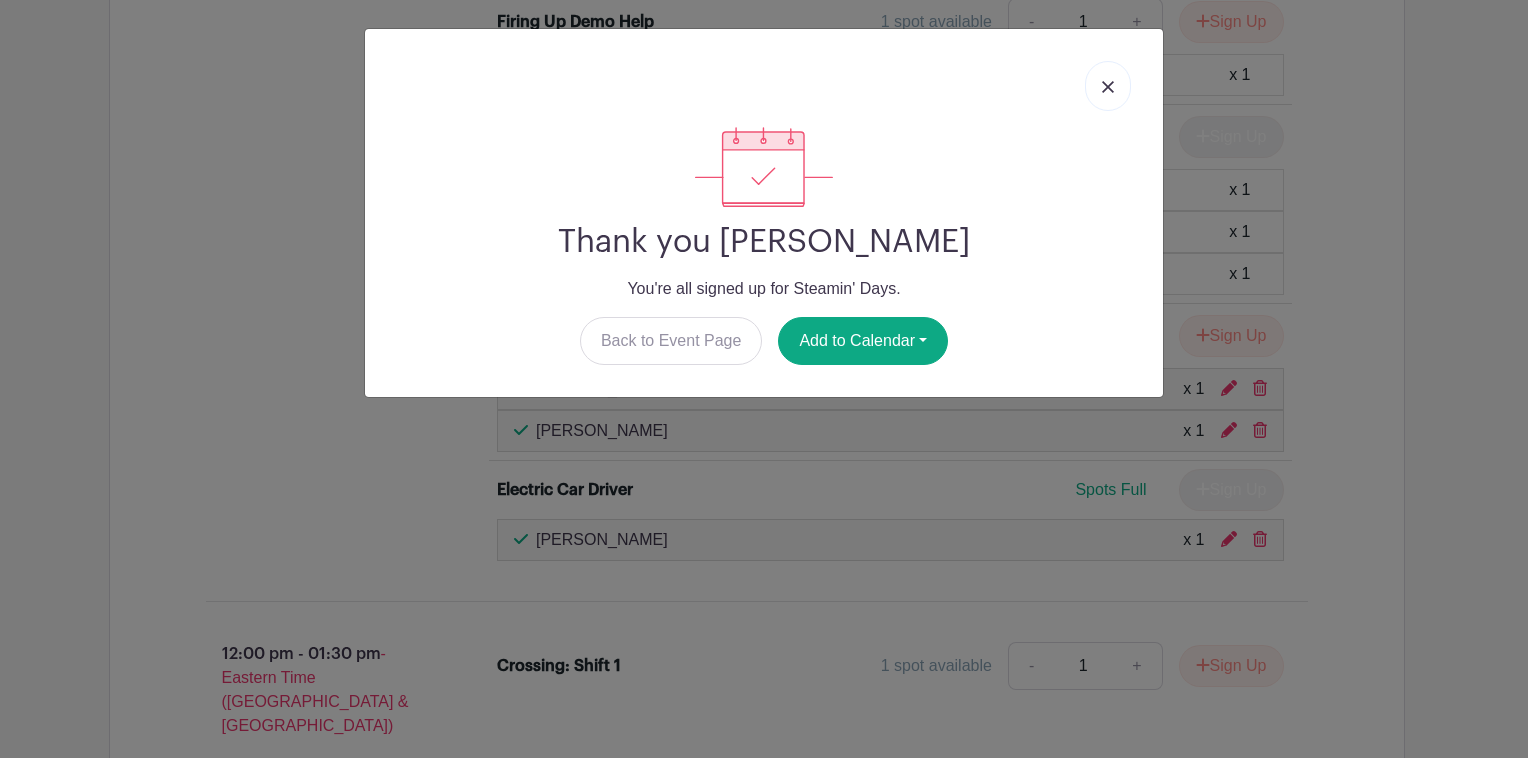 click at bounding box center (1108, 86) 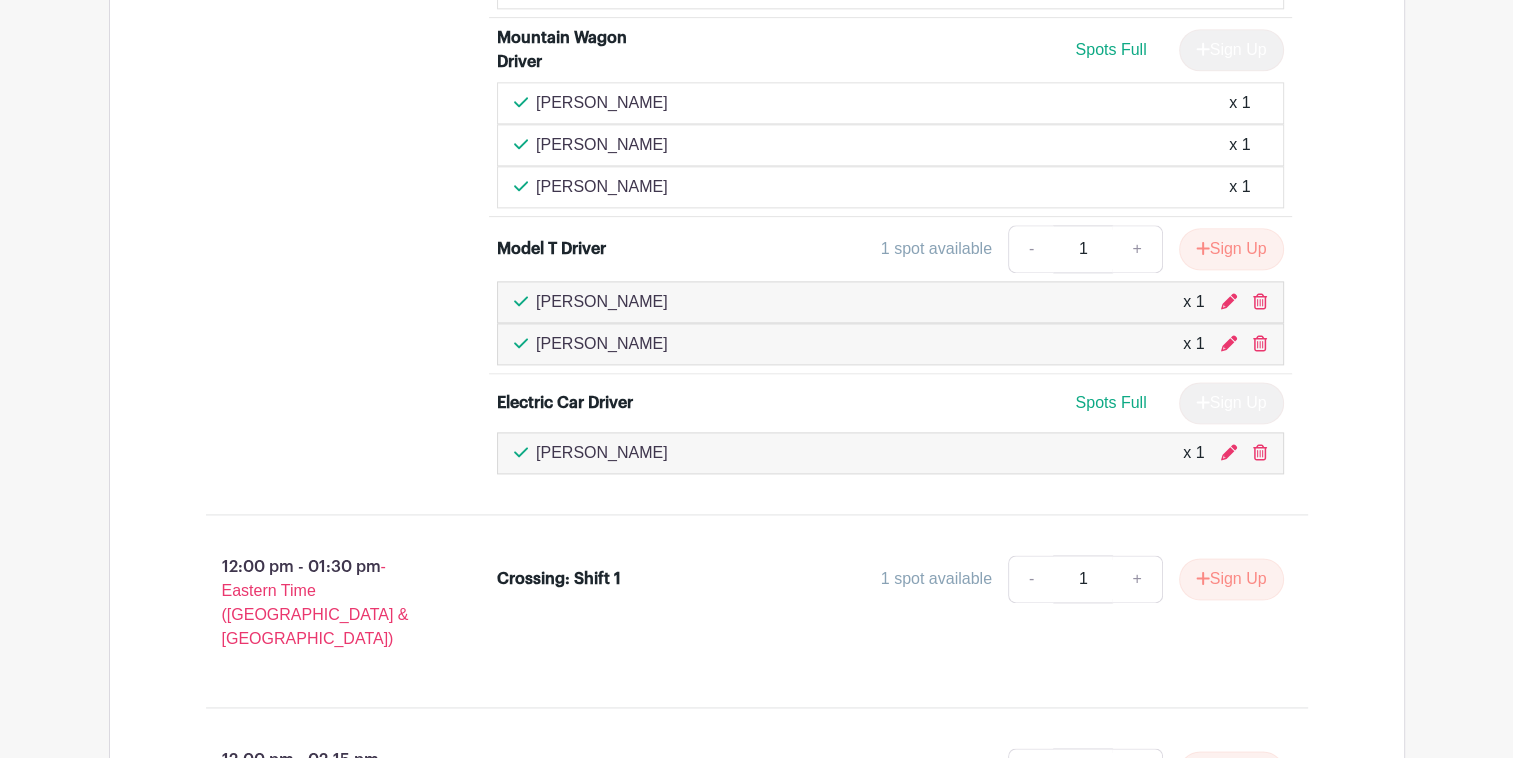 scroll, scrollTop: 2800, scrollLeft: 0, axis: vertical 